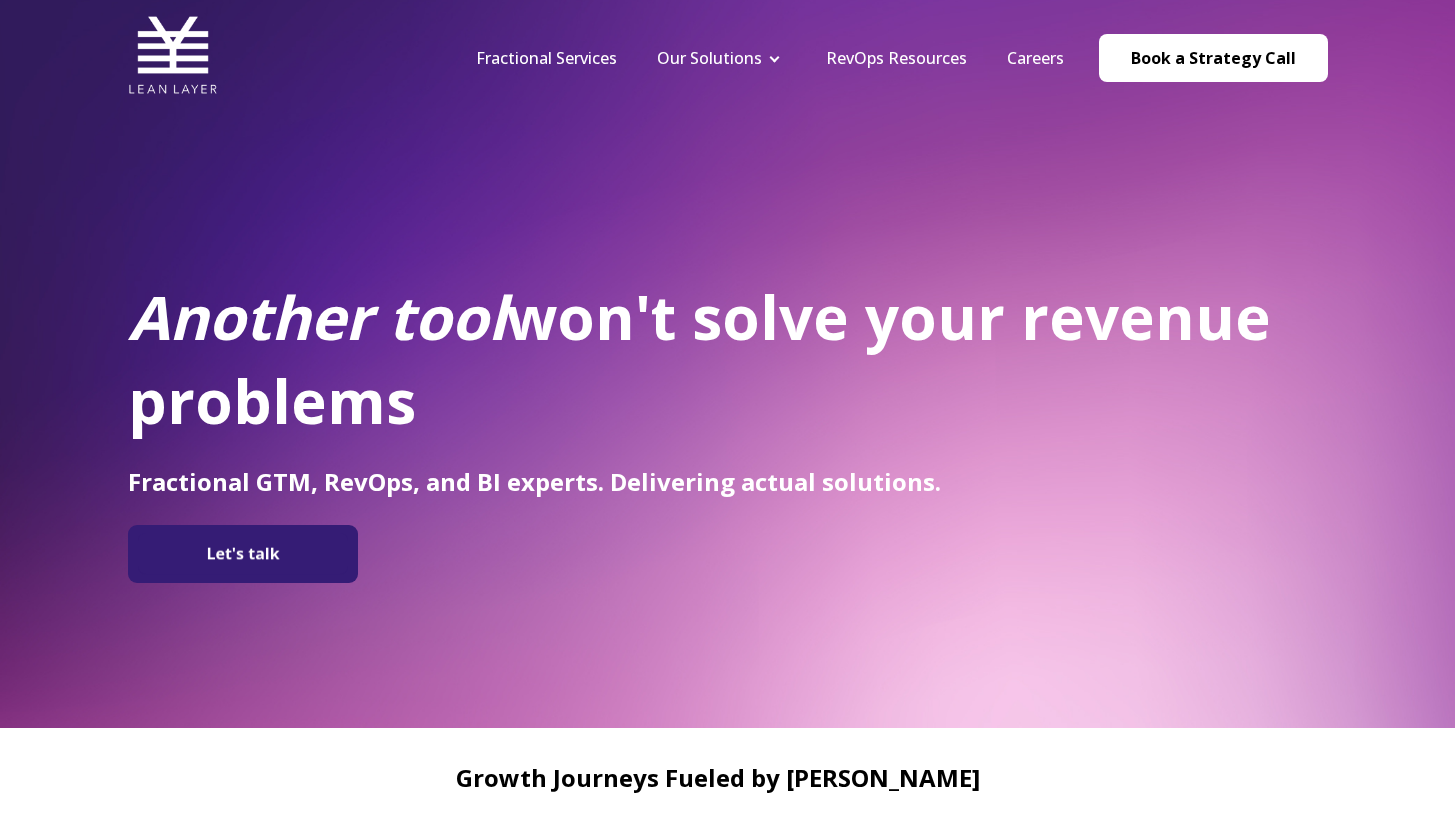 scroll, scrollTop: 0, scrollLeft: 0, axis: both 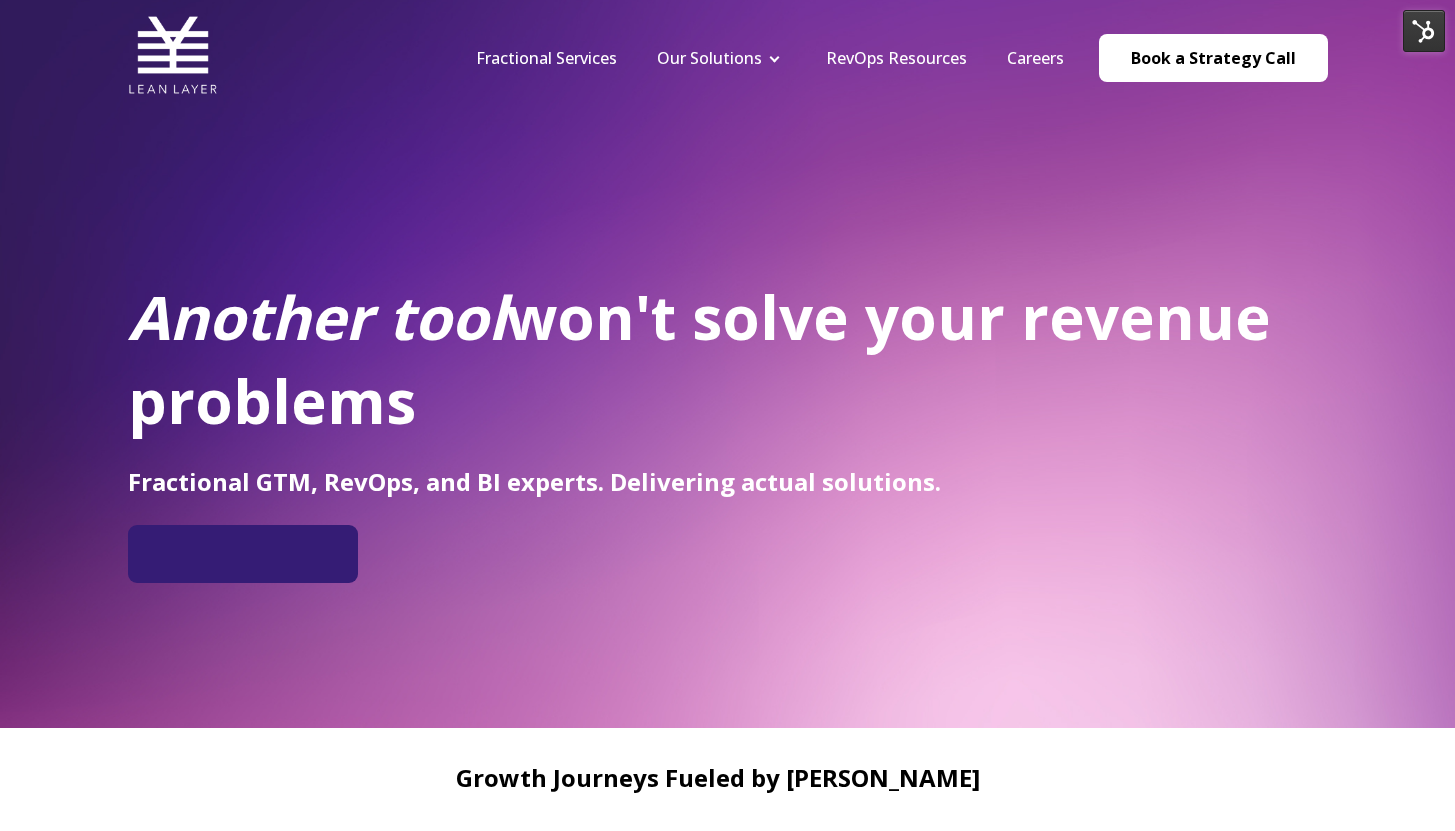 click on "Fractional Services
Our Solutions
Revenue Tech
Revenue Analytics
Revenue Strategy
RevOps Resources
Careers
Book a Strategy Call" at bounding box center (892, 57) 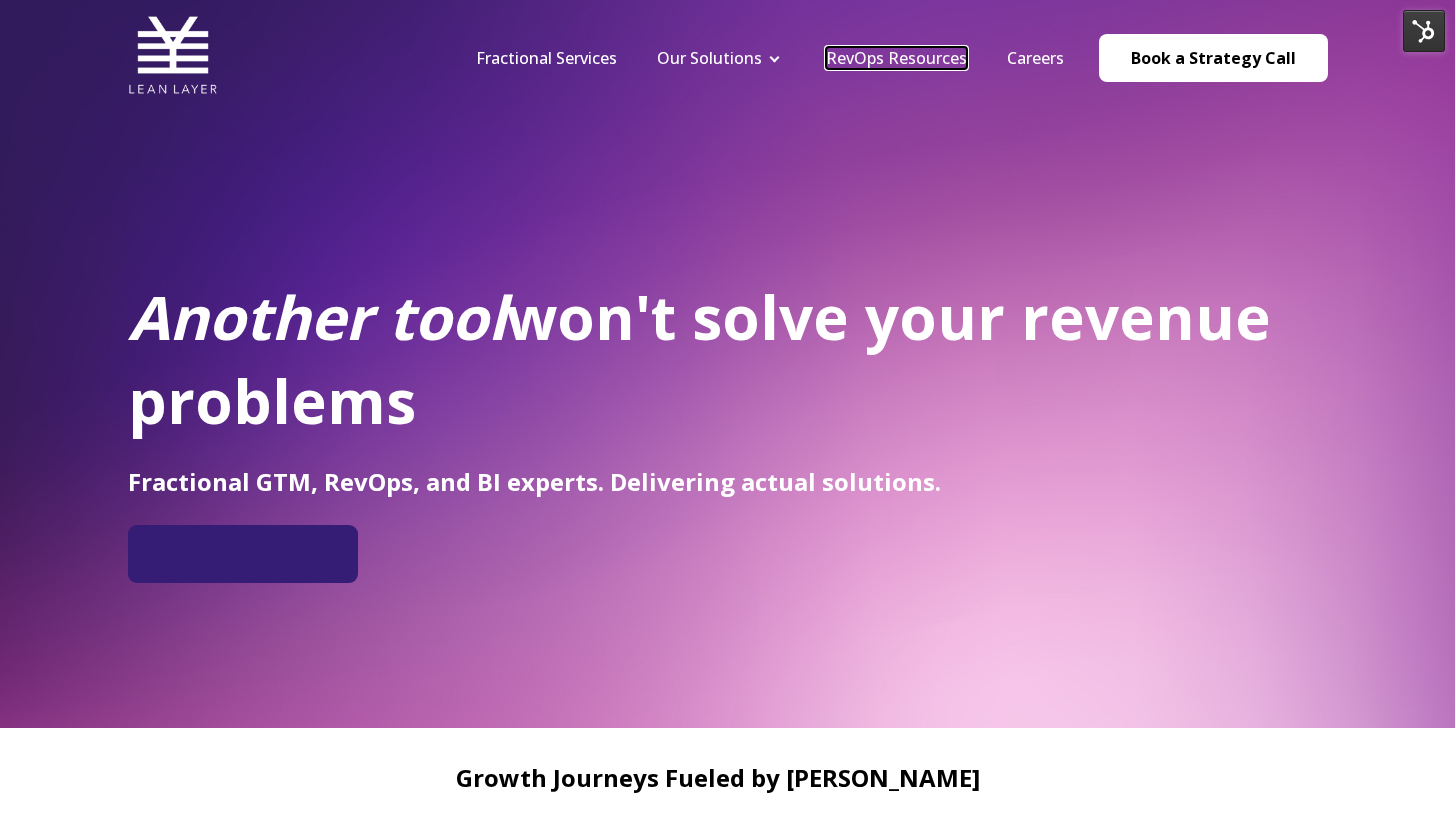 click on "RevOps Resources" at bounding box center [896, 58] 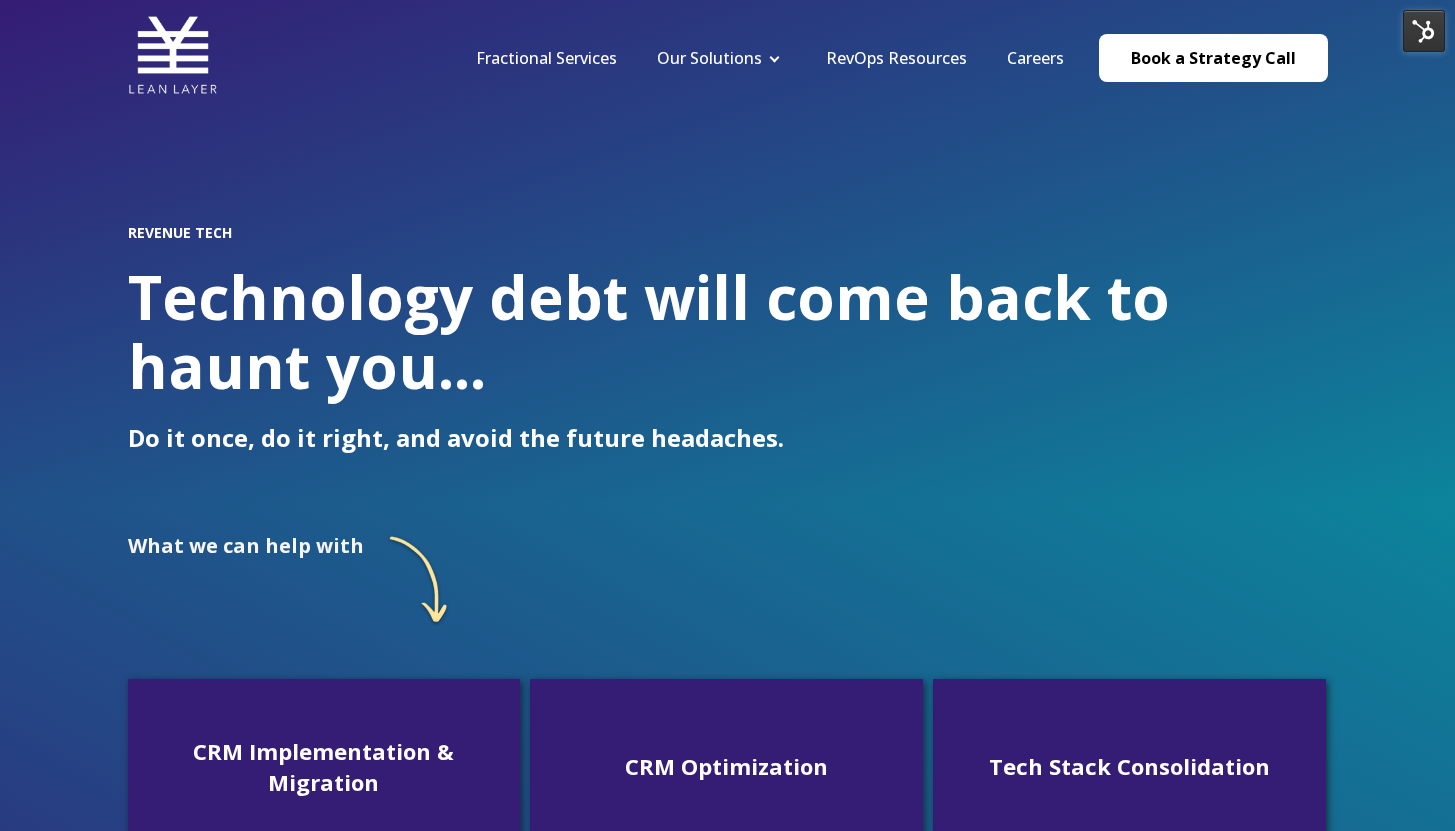 scroll, scrollTop: 0, scrollLeft: 0, axis: both 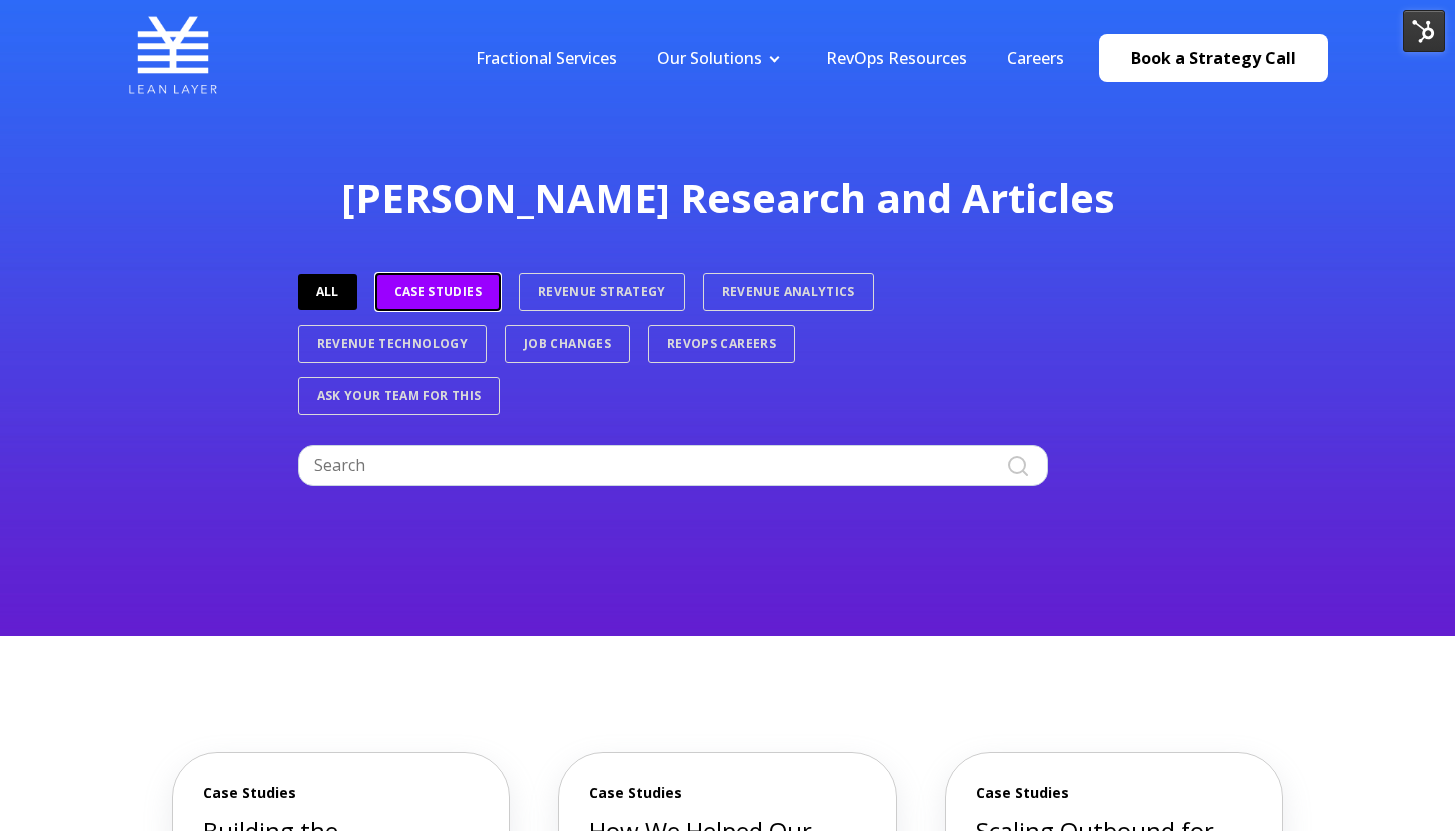 click on "Case Studies" at bounding box center (438, 292) 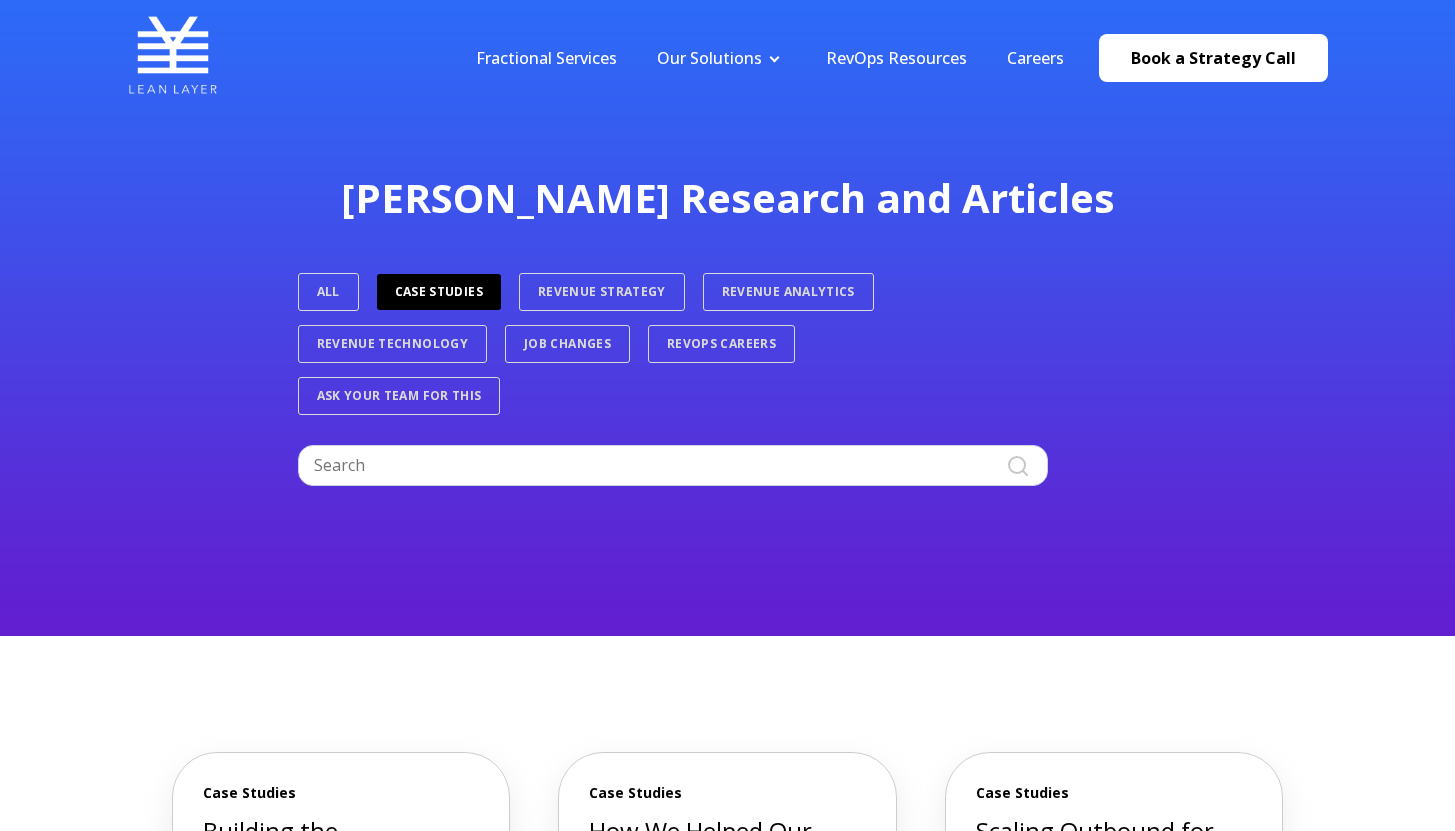 scroll, scrollTop: 0, scrollLeft: 0, axis: both 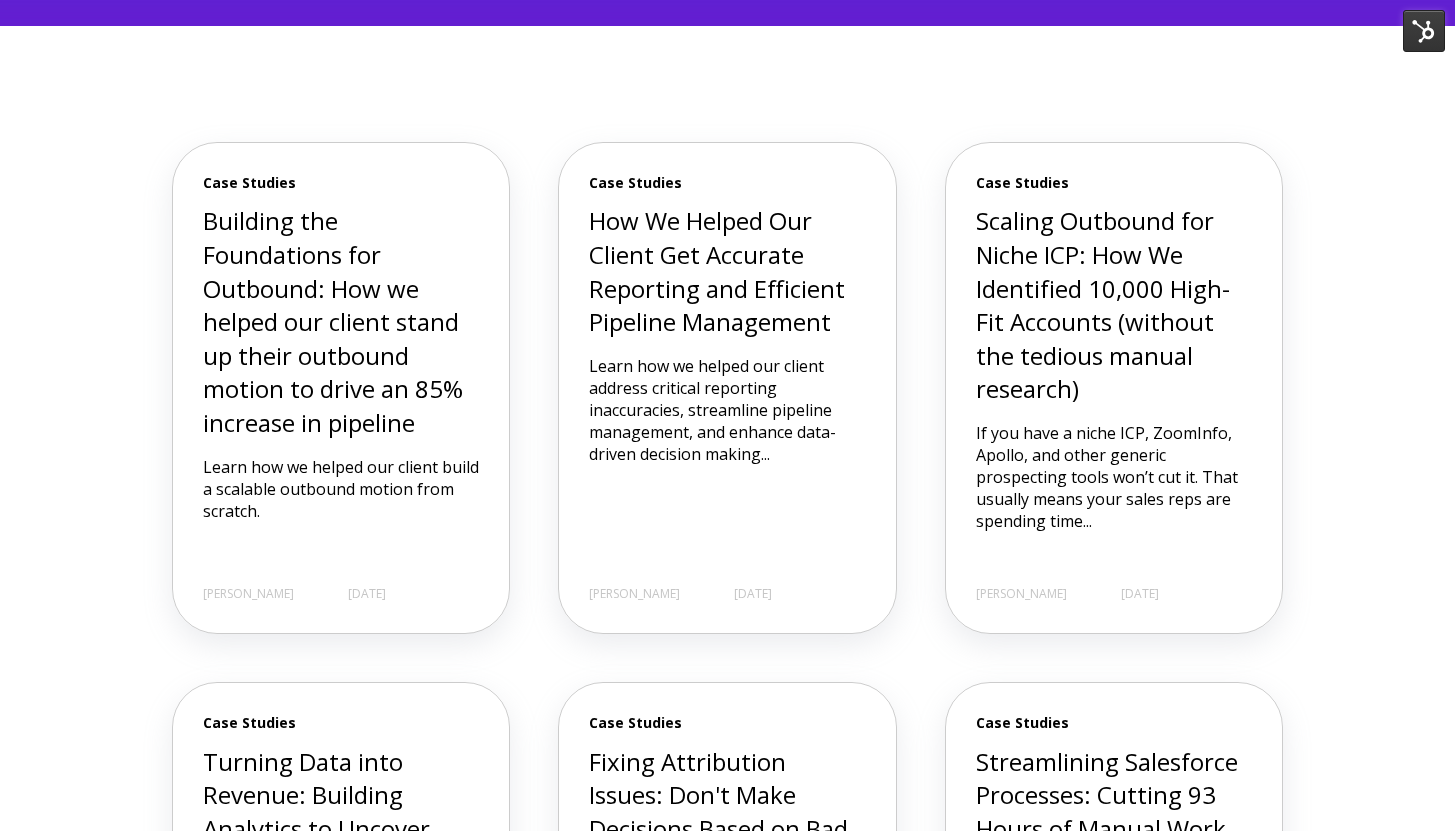 drag, startPoint x: 1469, startPoint y: 70, endPoint x: 1469, endPoint y: 169, distance: 99 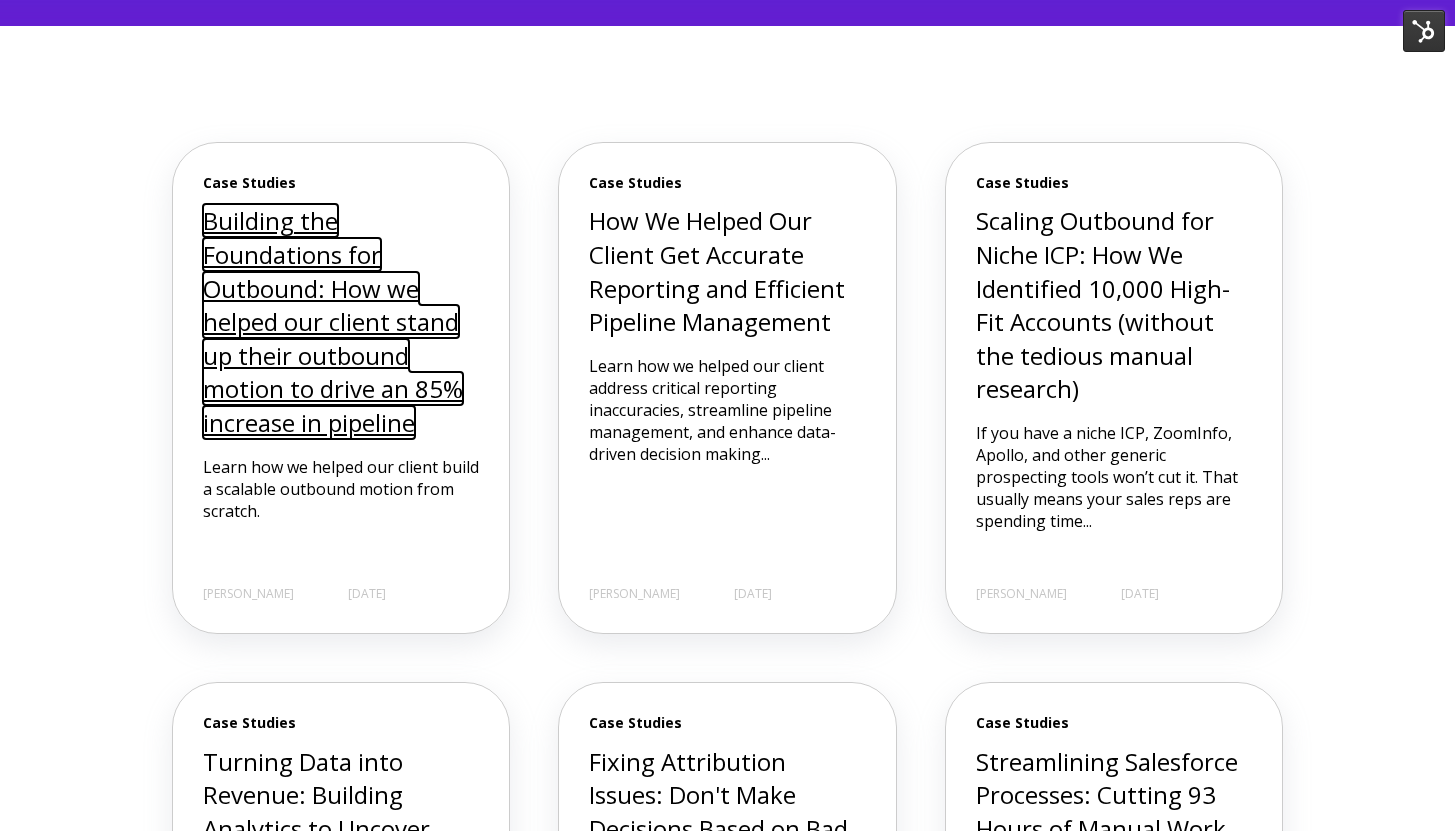 click on "Building the Foundations for Outbound: How we helped our client stand up their outbound motion to drive an 85% increase in pipeline" at bounding box center (333, 321) 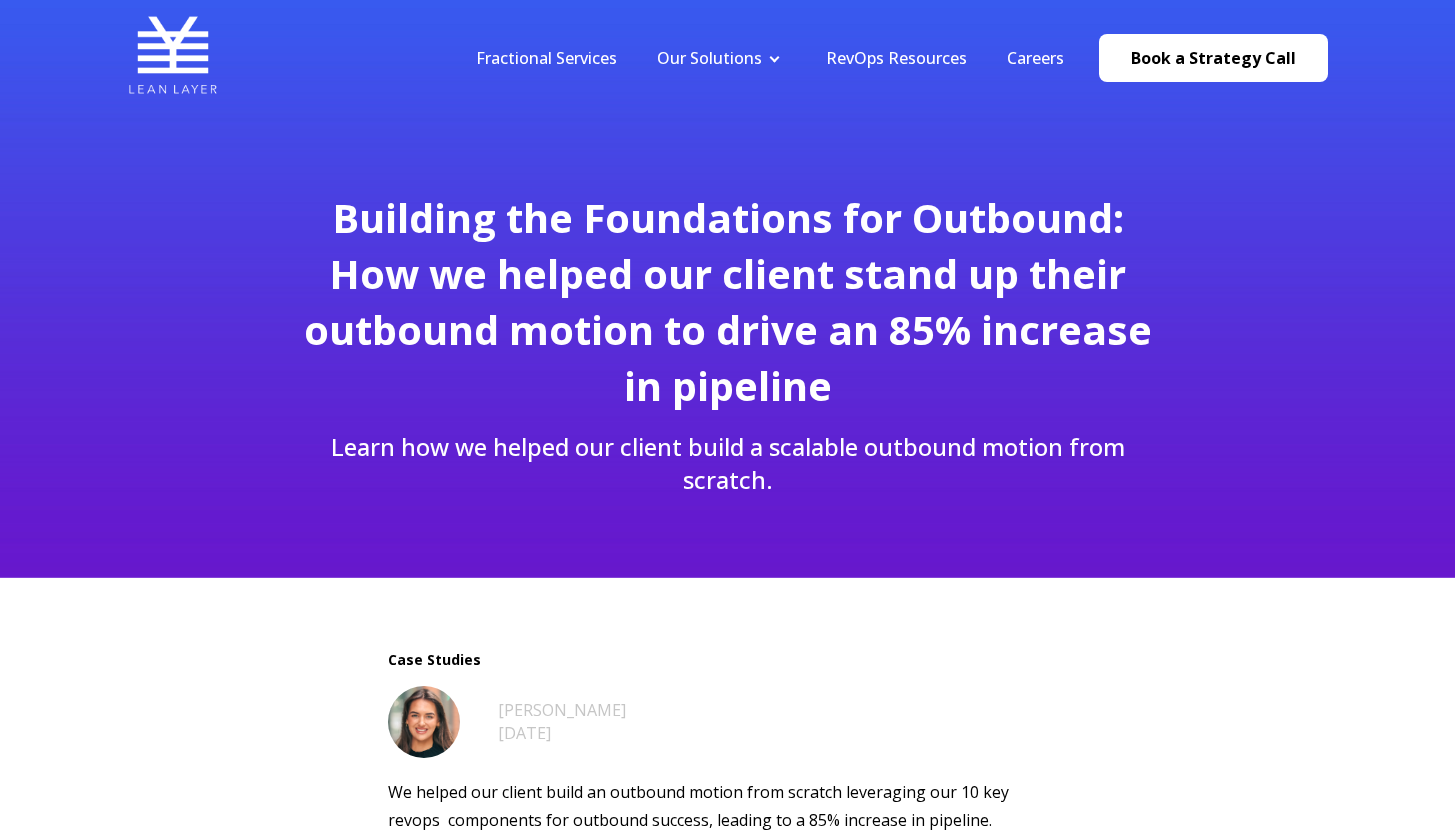 scroll, scrollTop: 0, scrollLeft: 0, axis: both 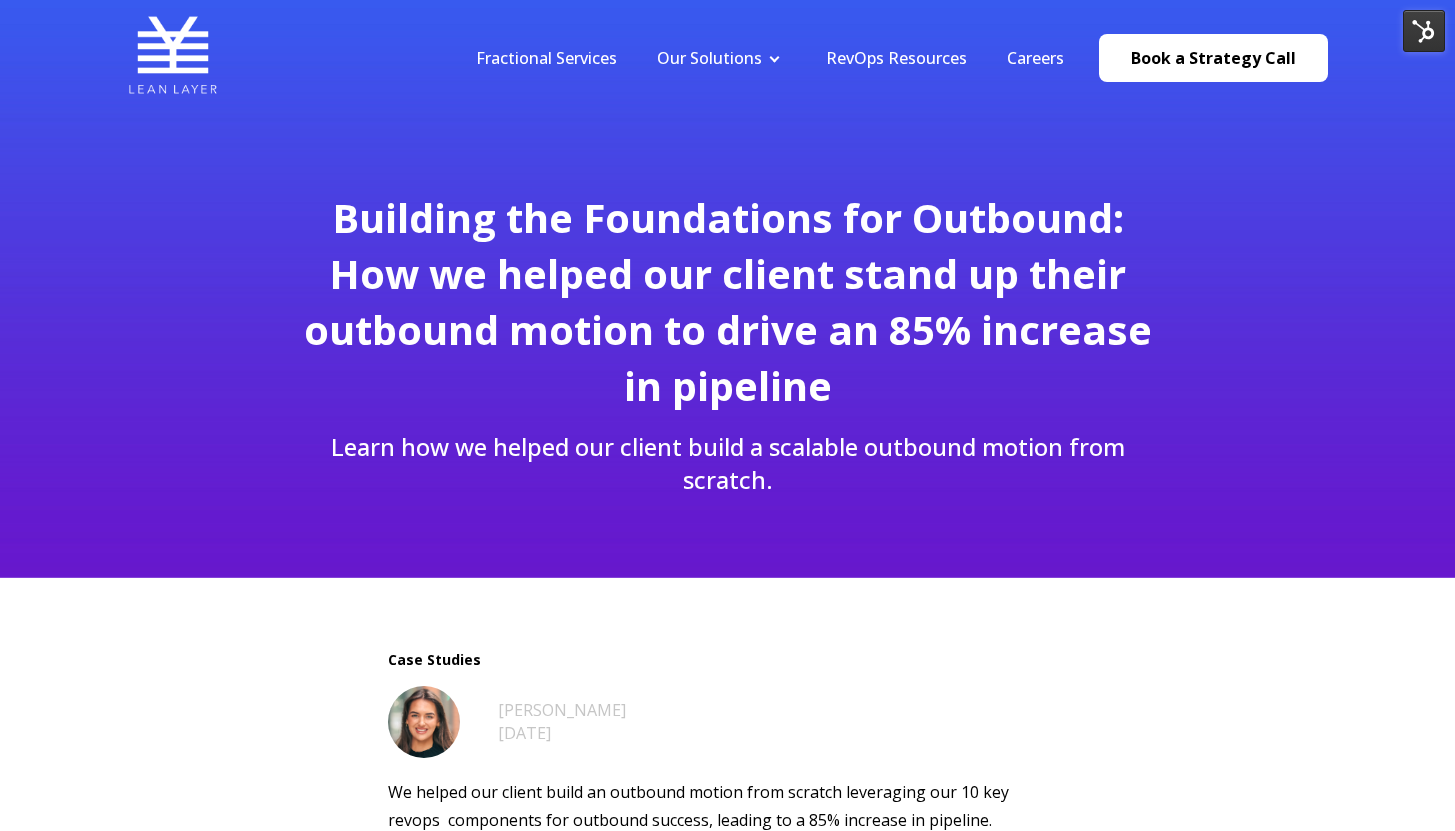 drag, startPoint x: 1454, startPoint y: 80, endPoint x: 1449, endPoint y: 117, distance: 37.336308 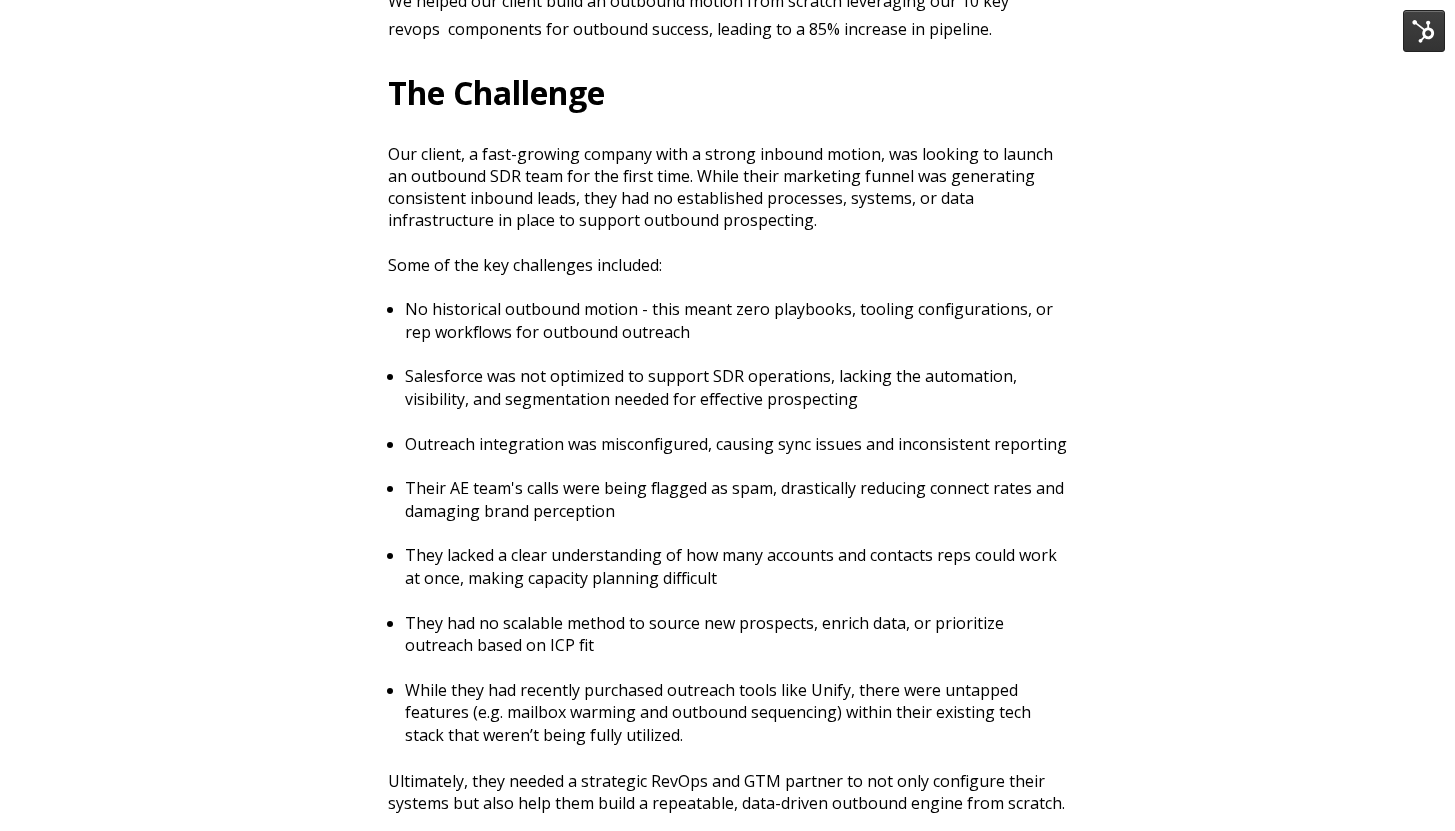 scroll, scrollTop: 802, scrollLeft: 0, axis: vertical 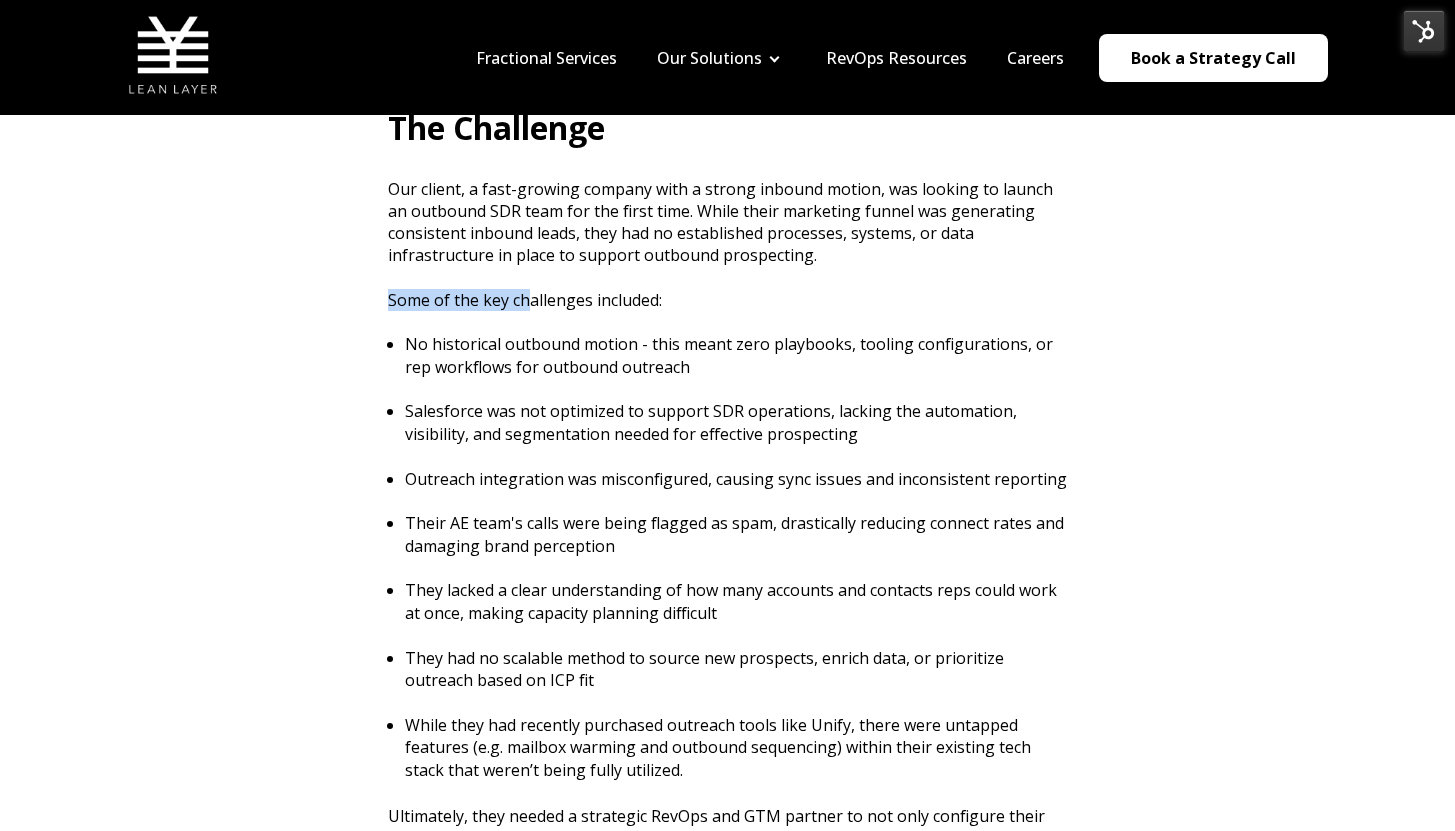 click on "We helped our client build an outbound motion from scratch leveraging our 10 key revops  components for outbound success, leading to a 85% increase in pipeline.
The Challenge
Our client, a fast-growing company with a strong inbound motion, was looking to launch an outbound SDR team for the first time. While their marketing funnel was generating consistent inbound leads, they had no established processes, systems, or data infrastructure in place to support outbound prospecting.
Some of the key challenges included:
No historical outbound motion - this meant zero playbooks, tooling configurations, or rep workflows for outbound outreach
Salesforce was not optimized to support SDR operations, lacking the automation, visibility, and segmentation needed for effective prospecting
Outreach integration was misconfigured, causing sync issues and inconsistent reporting
Their AE team's calls were being flagged as spam, drastically reducing connect rates and damaging brand perception" at bounding box center [728, 1751] 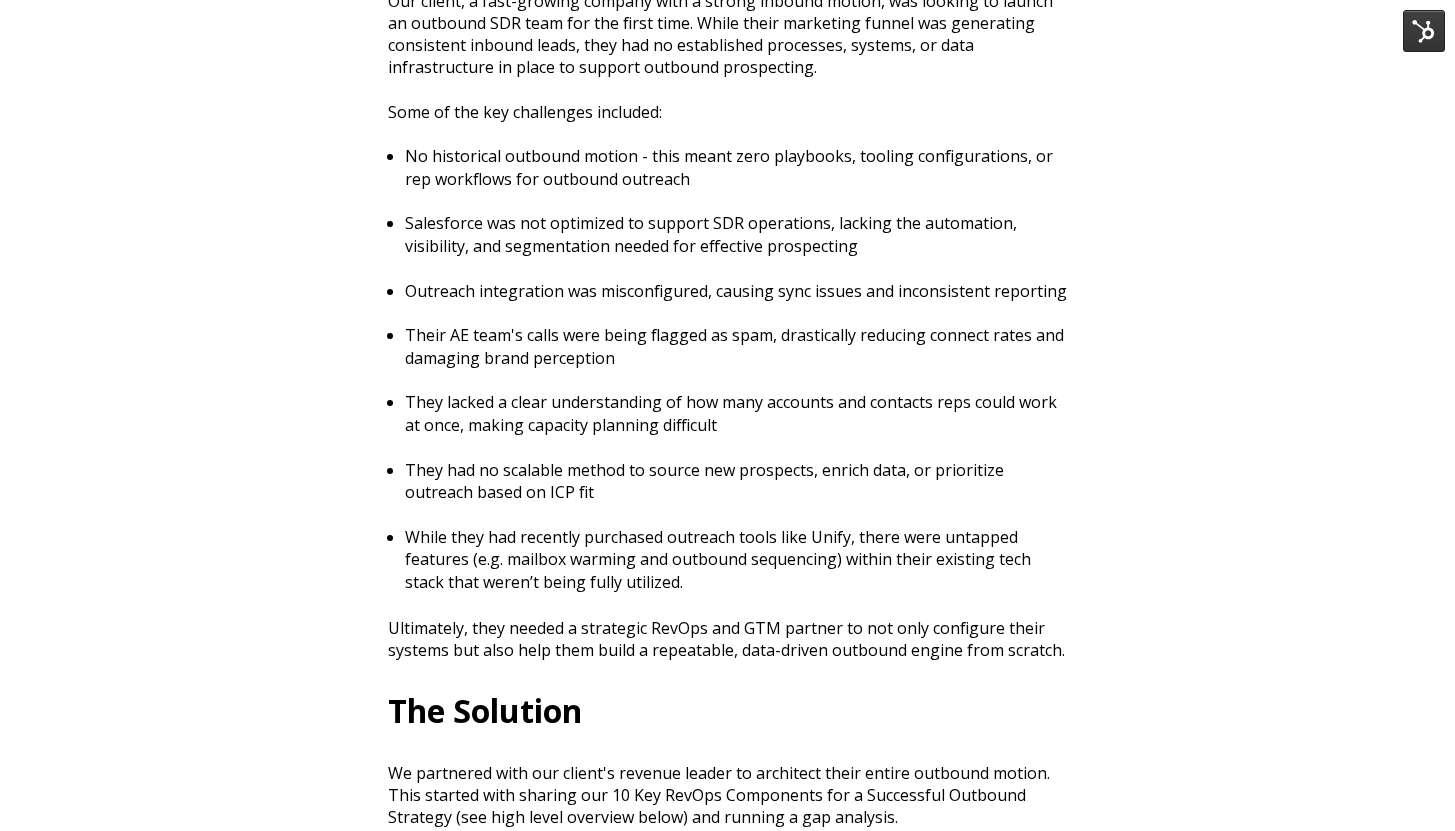 click on "Salesforce was not optimized to support SDR operations, lacking the automation, visibility, and segmentation needed for effective prospecting" at bounding box center (736, 245) 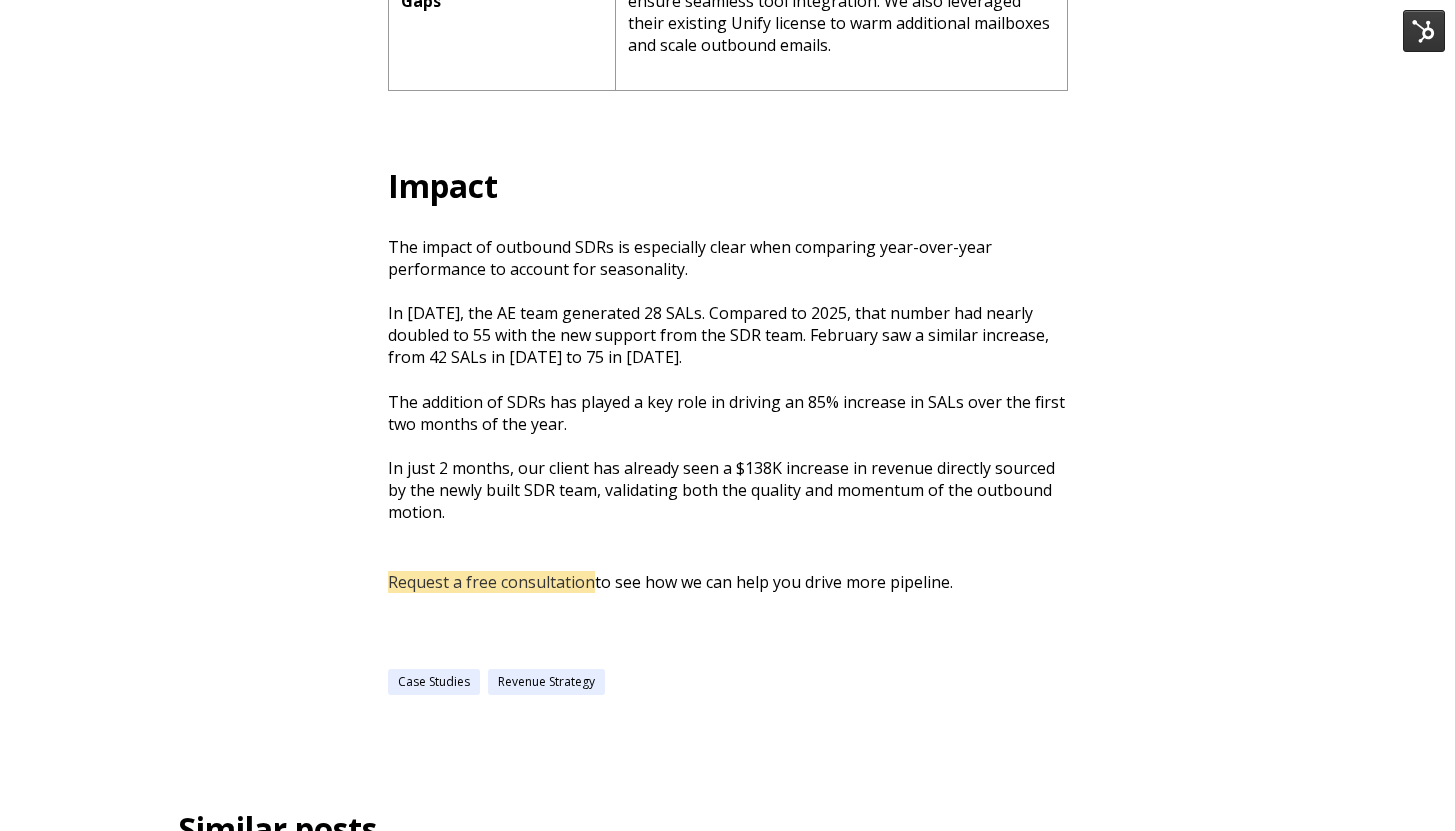 scroll, scrollTop: 3625, scrollLeft: 0, axis: vertical 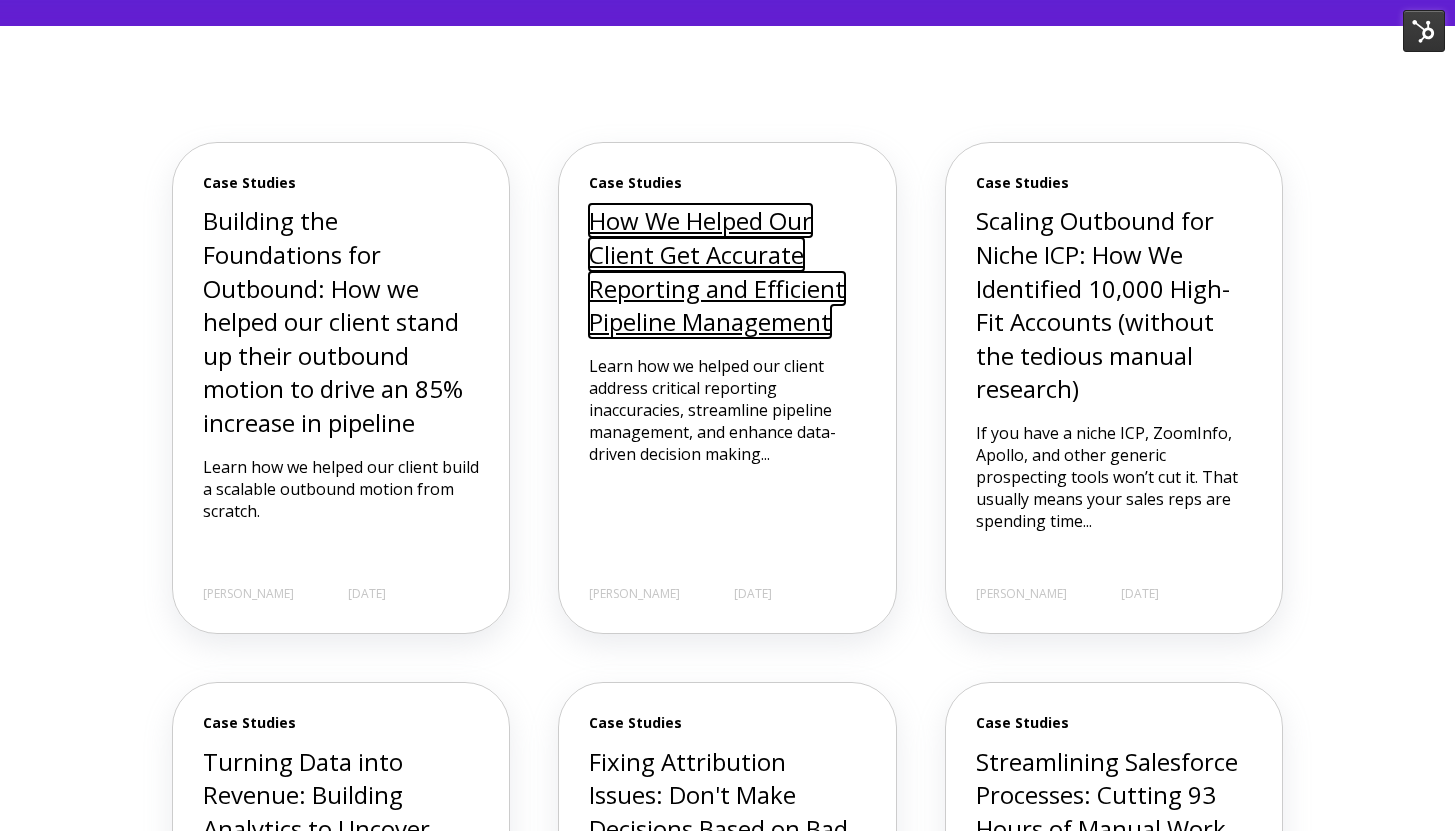 click on "How We Helped Our Client Get Accurate Reporting and Efficient Pipeline Management" at bounding box center [717, 271] 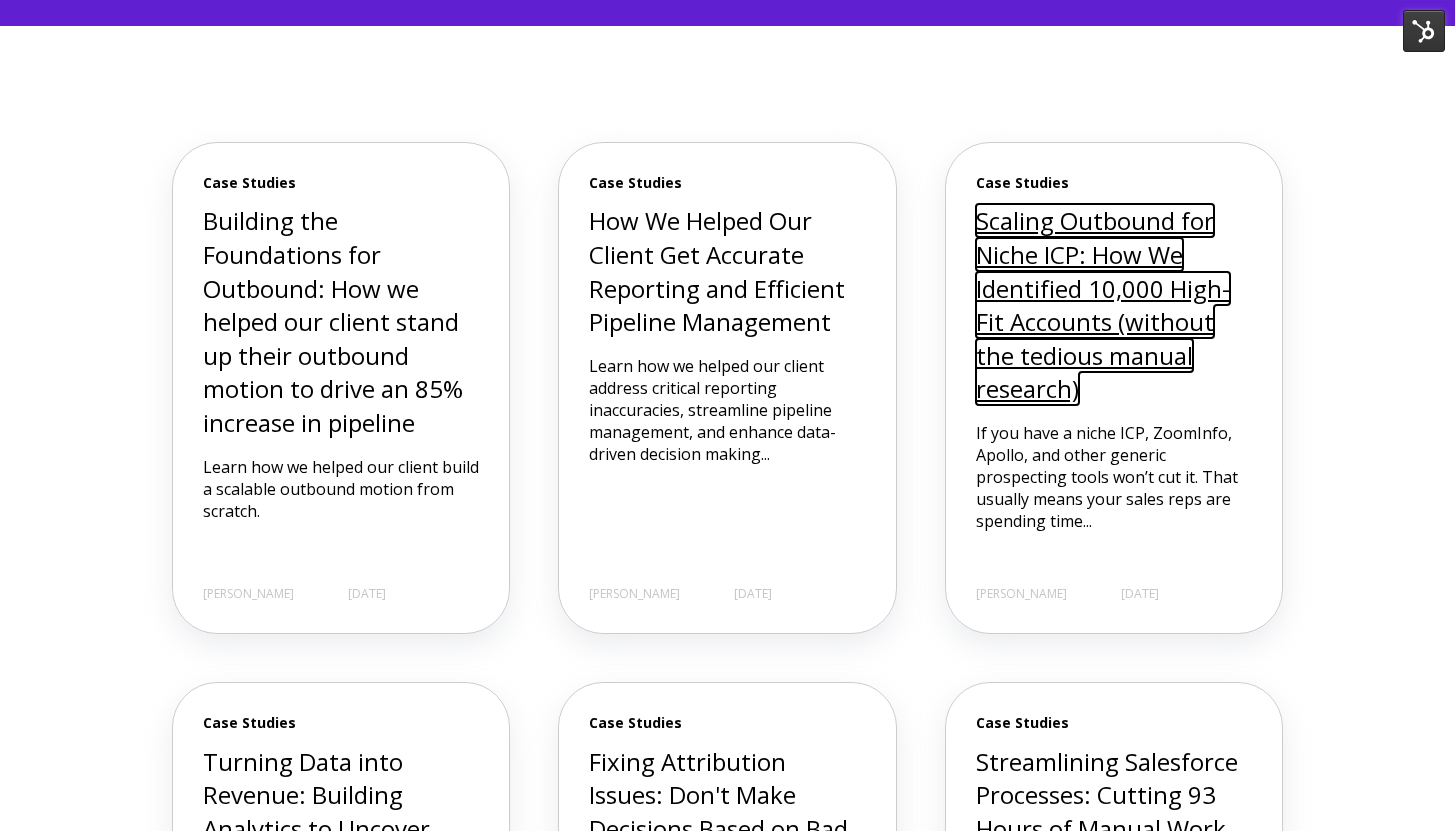click on "Scaling Outbound for Niche ICP: How We Identified 10,000 High-Fit Accounts (without the tedious manual research)" at bounding box center (1103, 304) 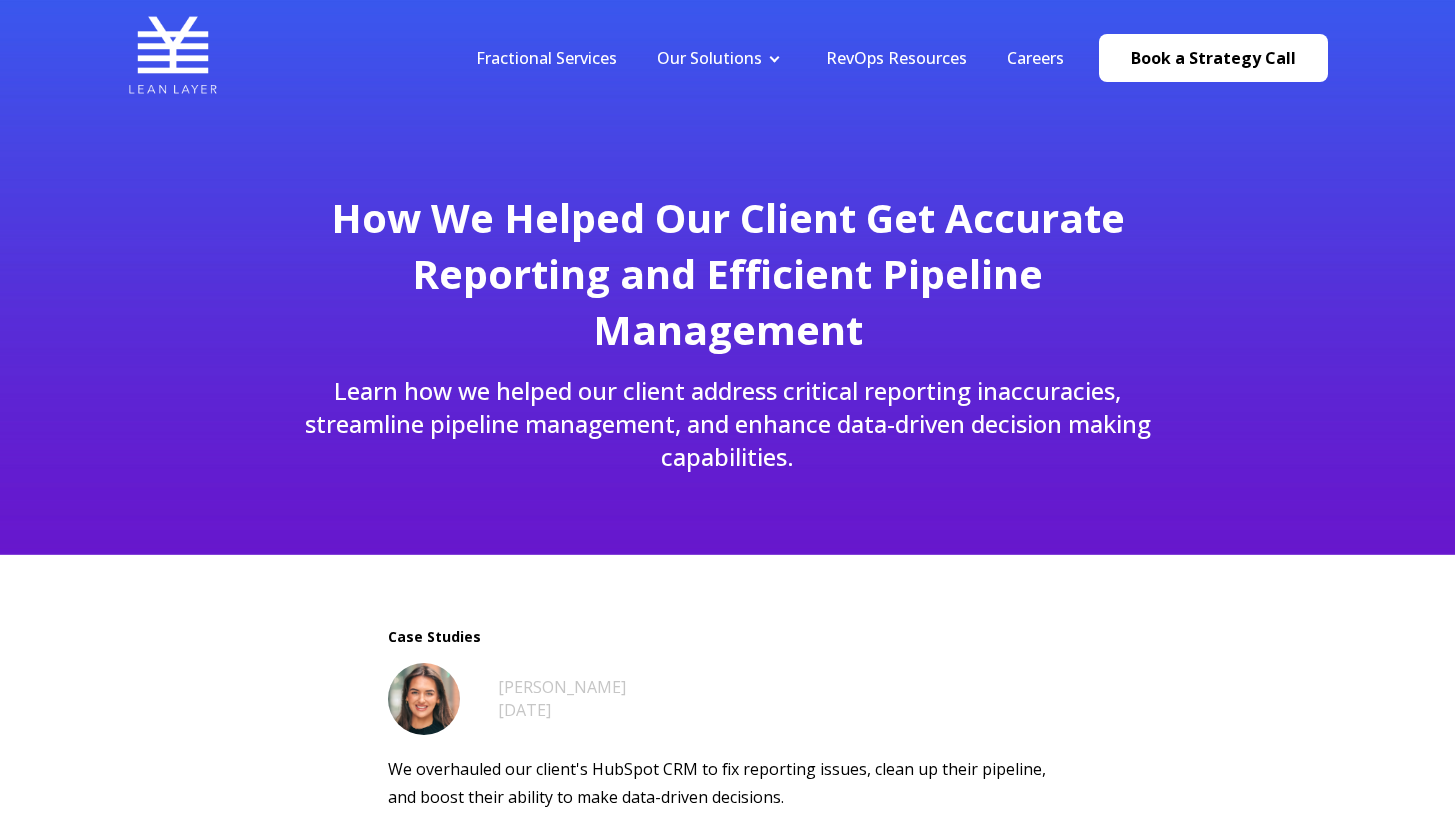 scroll, scrollTop: 0, scrollLeft: 0, axis: both 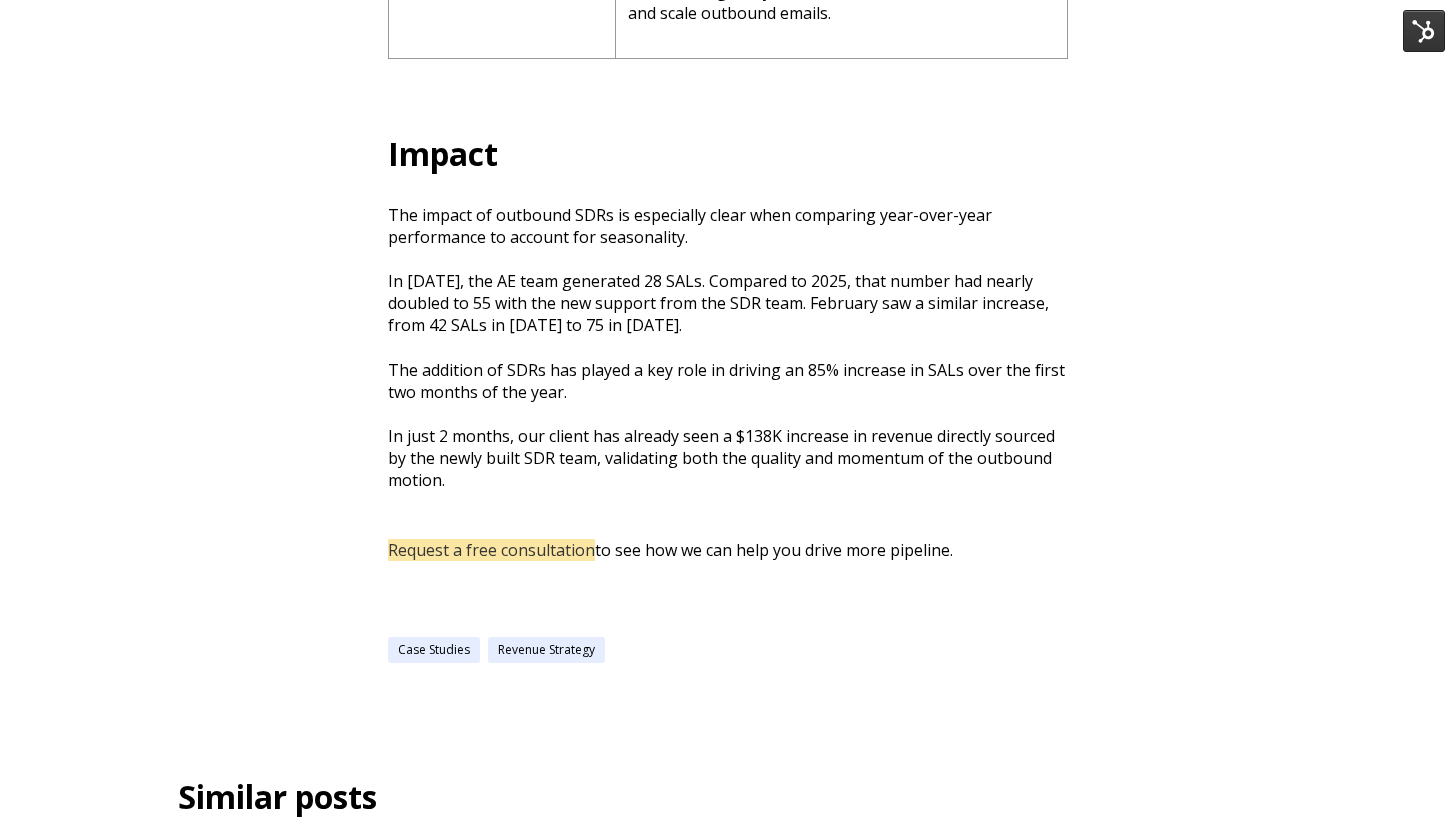 click on "Fractional Services
Our Solutions
Revenue Tech
Revenue Analytics
Revenue Strategy
RevOps Resources
Careers
Book a Strategy Call
Fractional Services
Our Solutions
Revenue Tech
Revenue Analytics
Revenue Strategy
RevOps Resources
Careers
Book a Strategy Call
Learn how we helped our client build a scalable outbound motion from scratch." at bounding box center (727, -510) 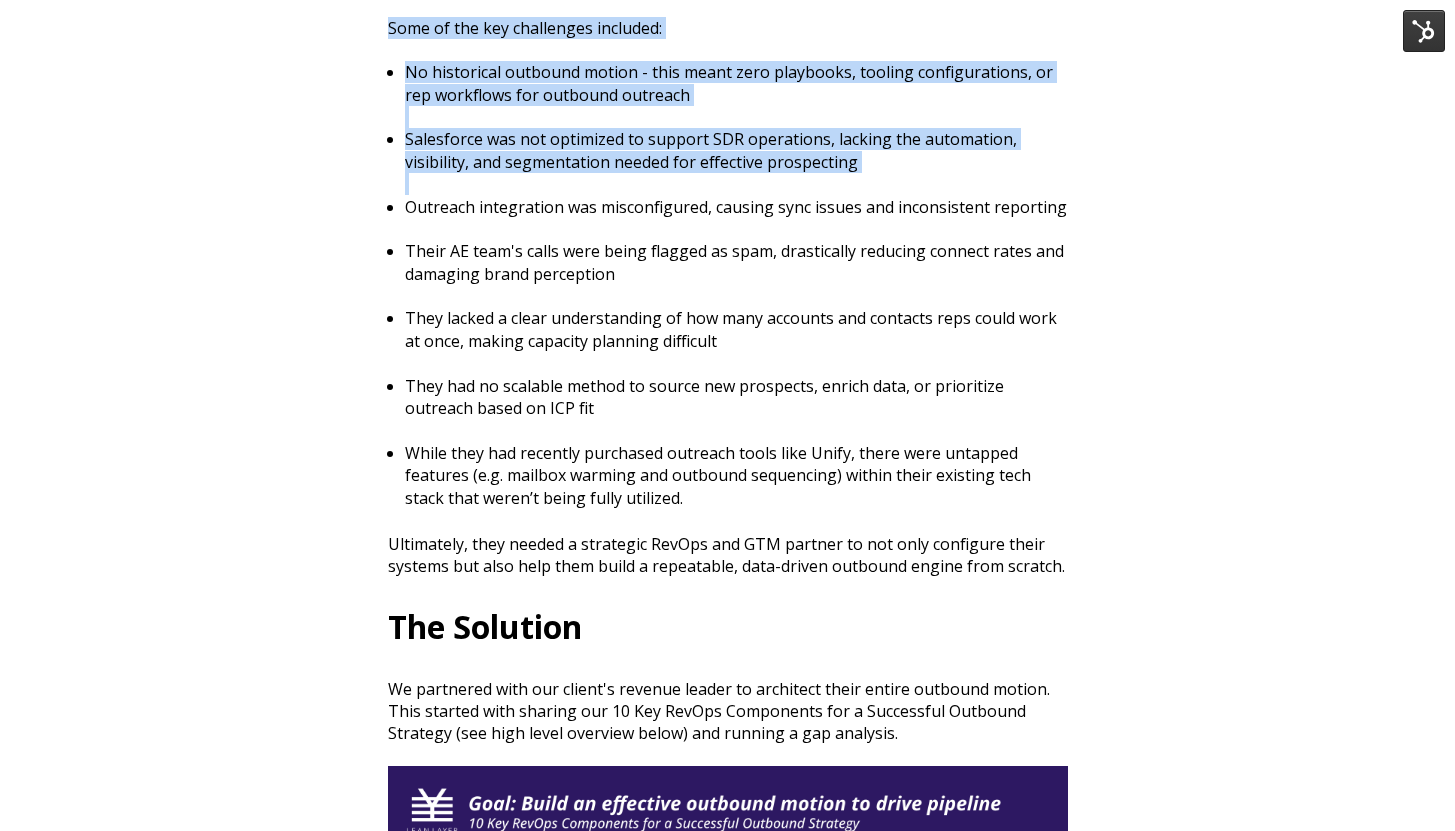 scroll, scrollTop: 1043, scrollLeft: 0, axis: vertical 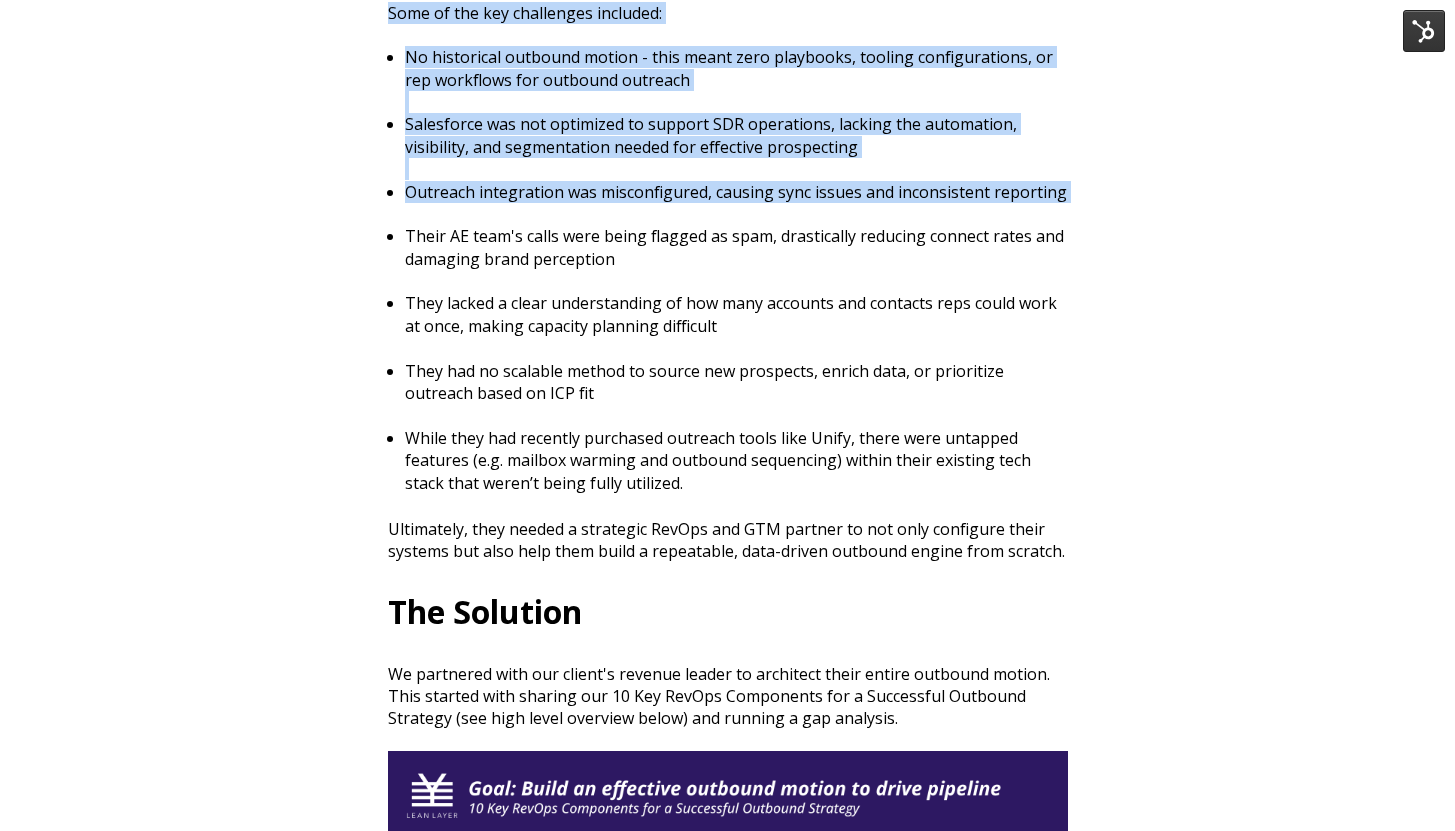 drag, startPoint x: 1469, startPoint y: 547, endPoint x: 1469, endPoint y: 191, distance: 356 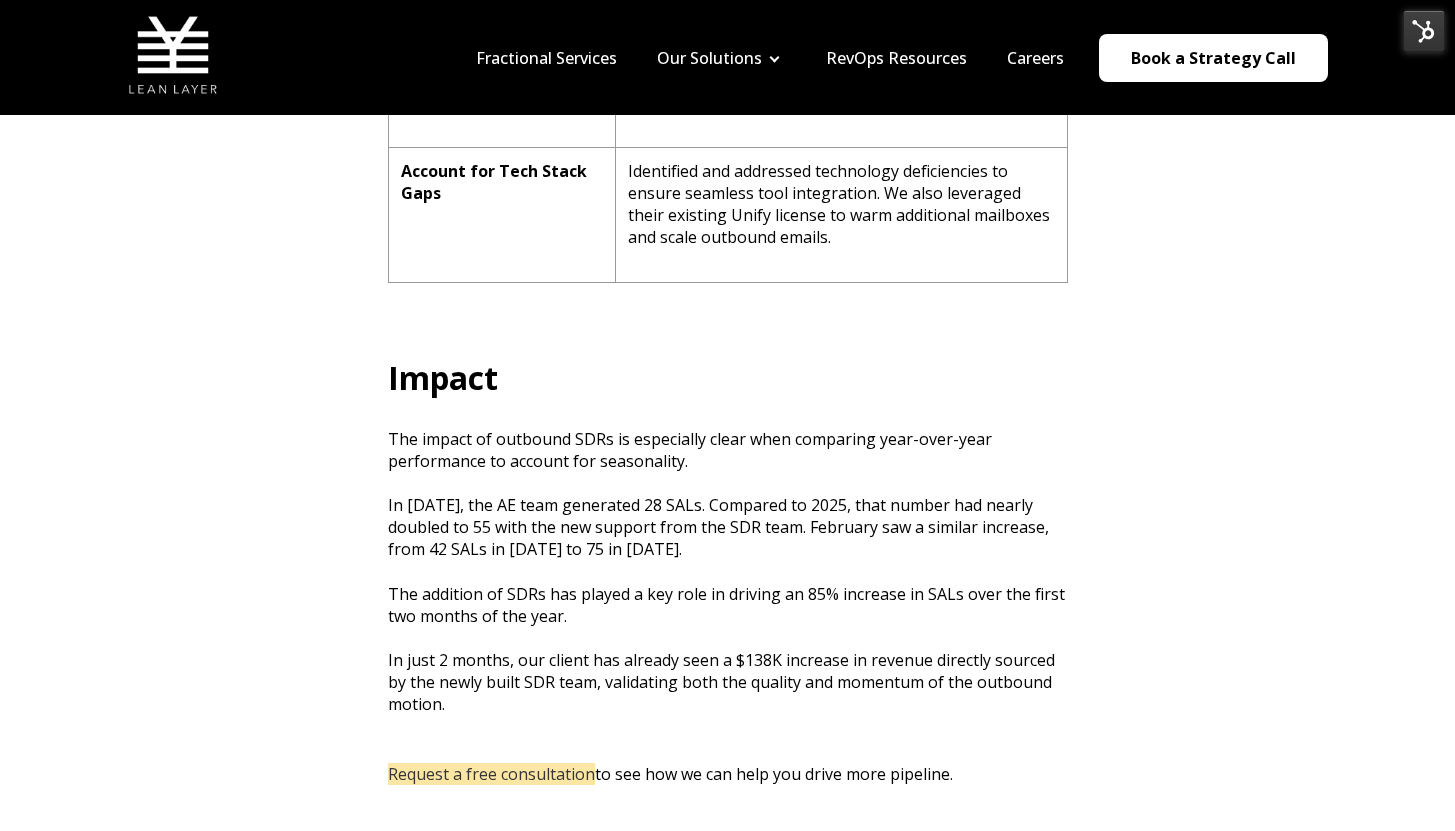 scroll, scrollTop: 3377, scrollLeft: 0, axis: vertical 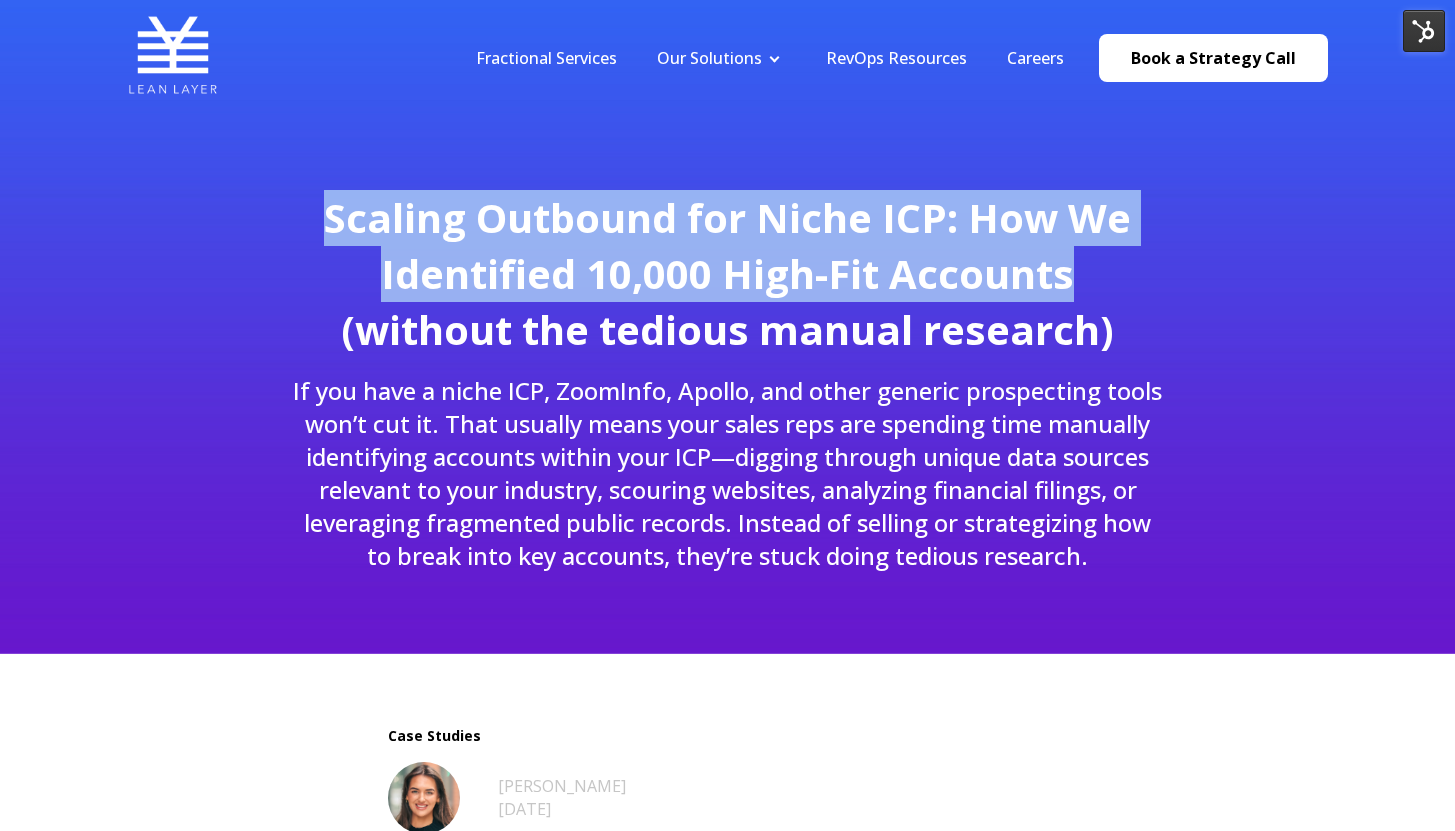 drag, startPoint x: 1469, startPoint y: 341, endPoint x: 1437, endPoint y: 84, distance: 258.98456 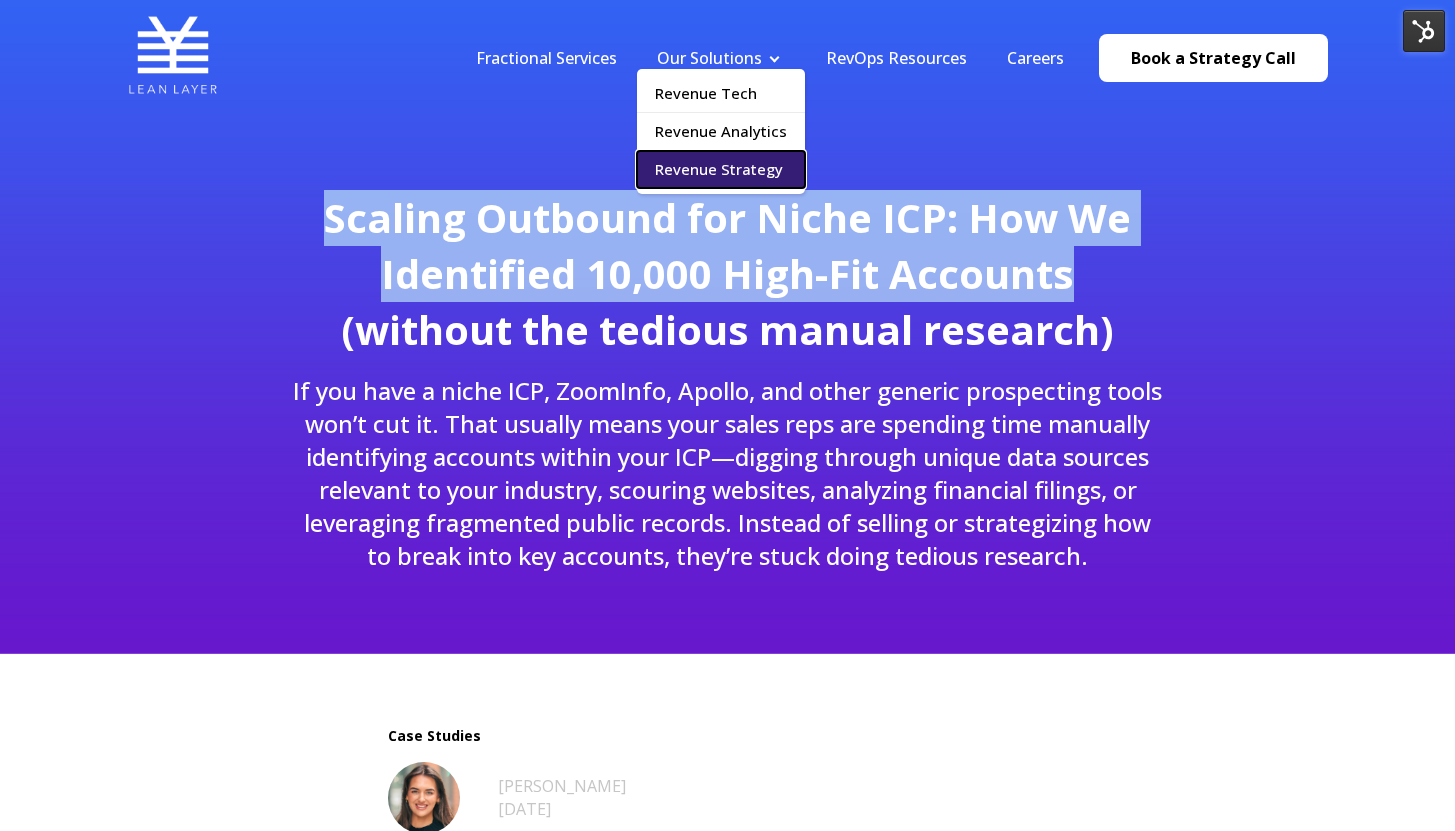 click on "Revenue Strategy" at bounding box center [721, 169] 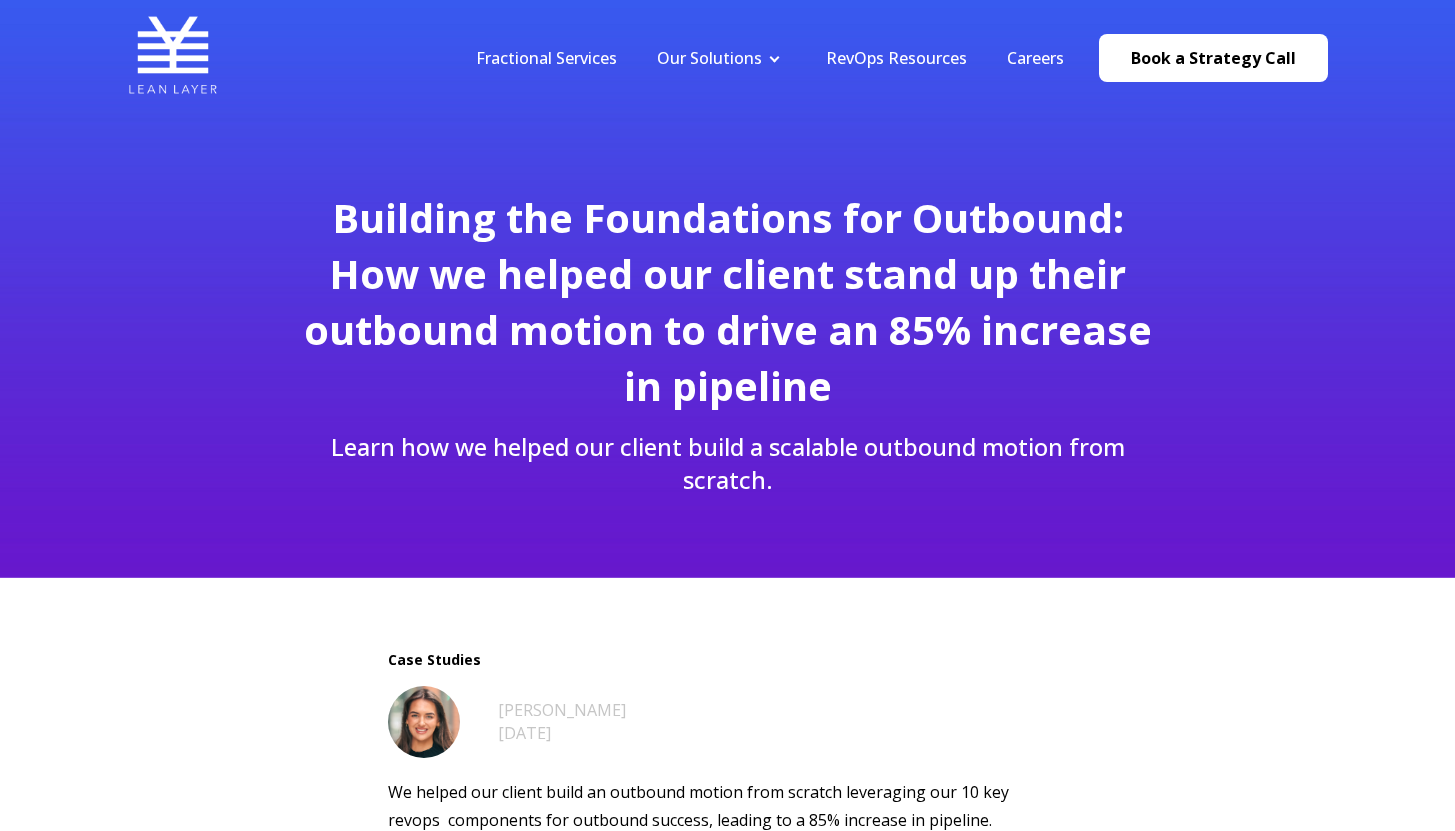 scroll, scrollTop: 0, scrollLeft: 0, axis: both 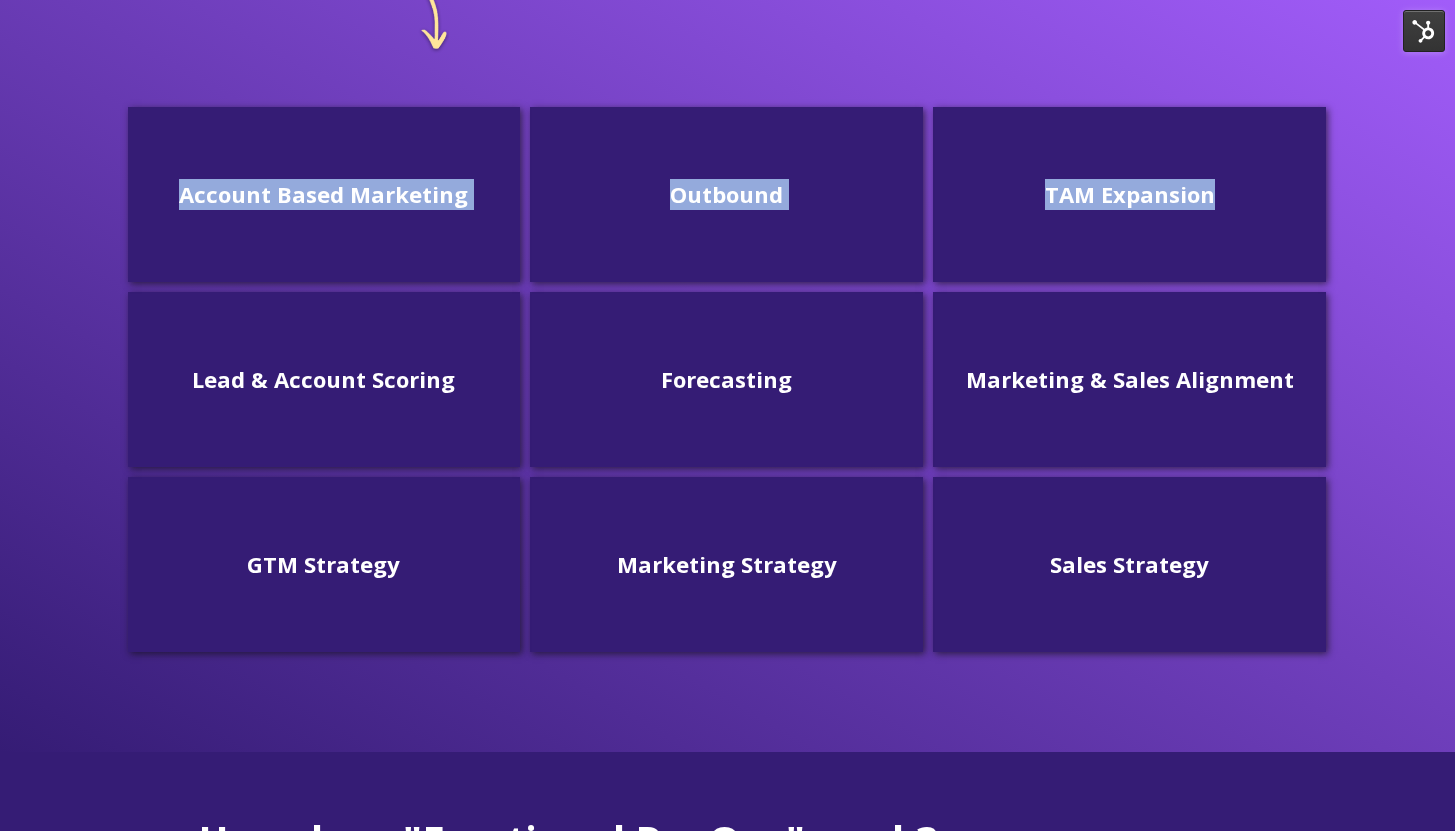 drag, startPoint x: 1469, startPoint y: 101, endPoint x: 1468, endPoint y: 195, distance: 94.00532 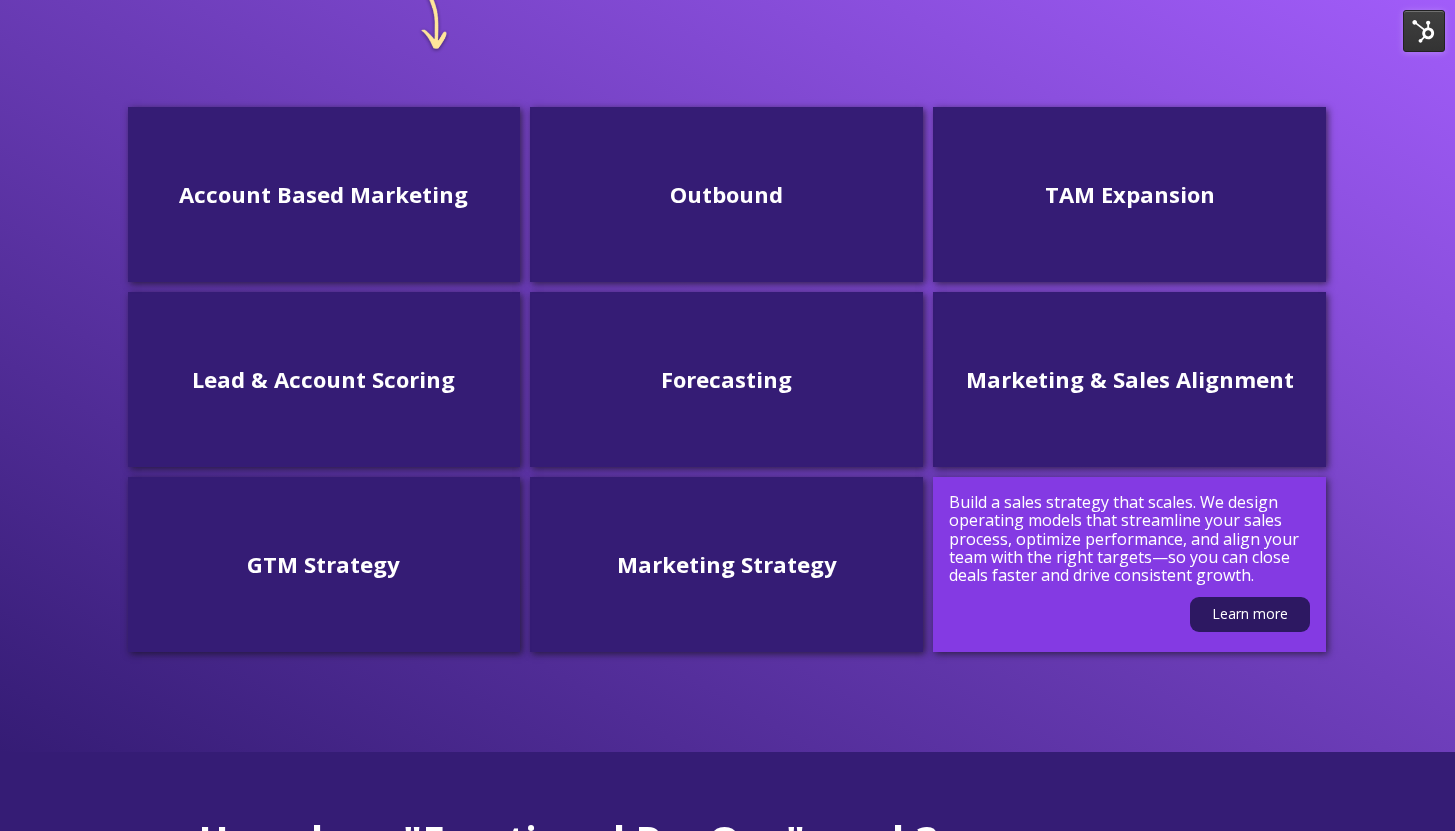click on "Build a sales strategy that scales. We design operating models that streamline your sales process, optimize performance, and align your team with the right targets—so you can close deals faster and drive consistent growth." at bounding box center [1129, 539] 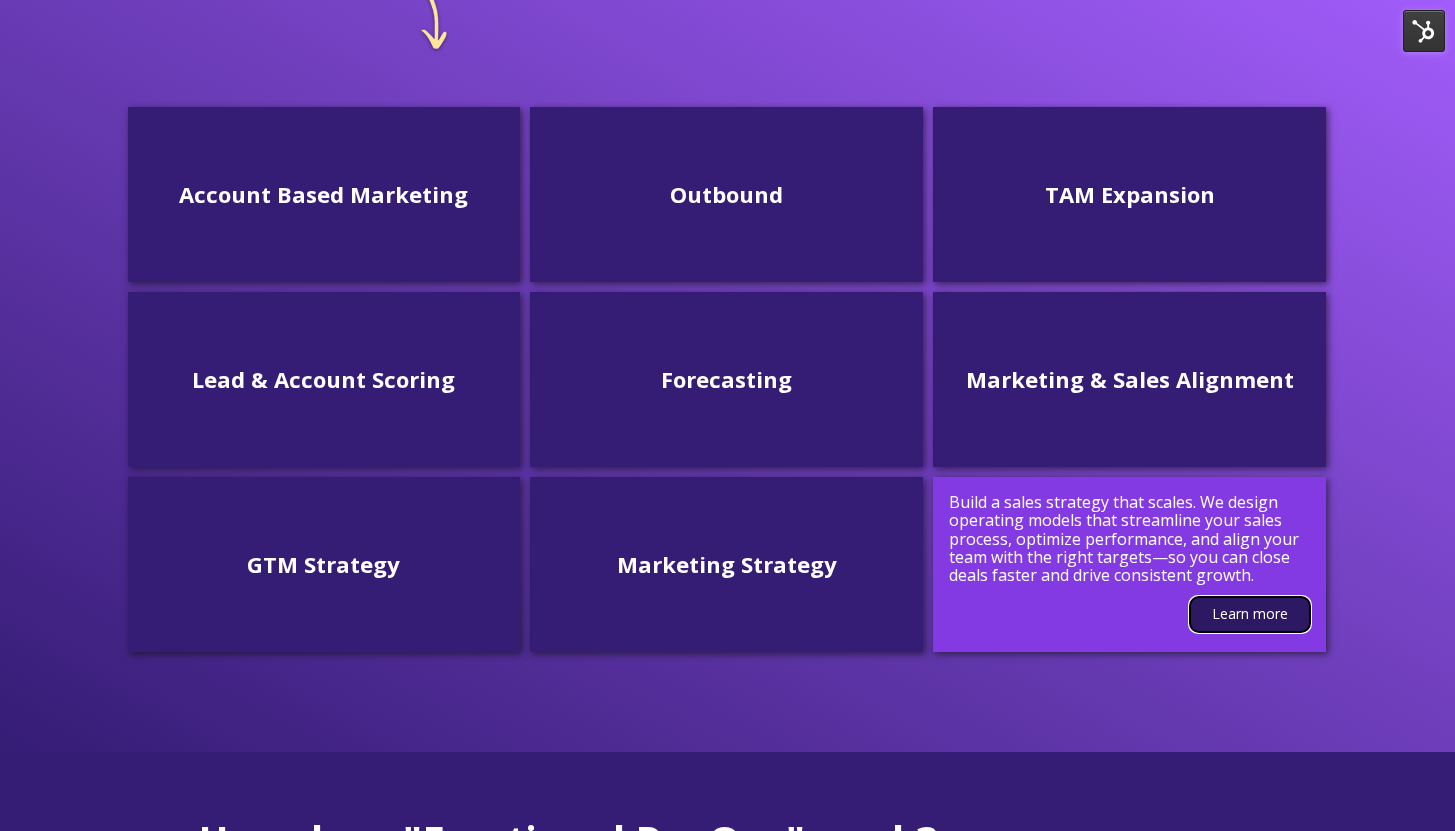 click on "Learn more" at bounding box center [1250, 614] 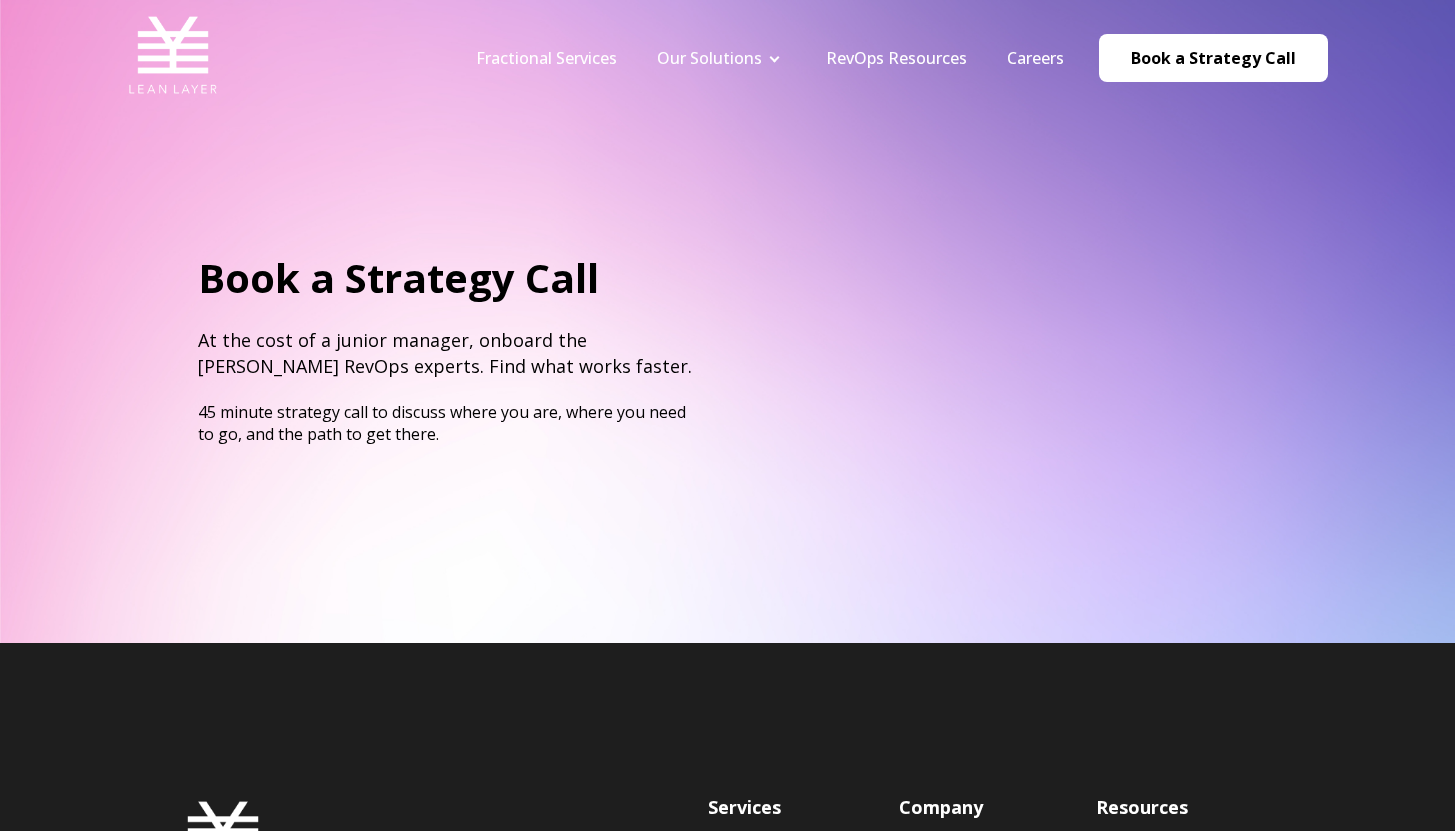 scroll, scrollTop: 0, scrollLeft: 0, axis: both 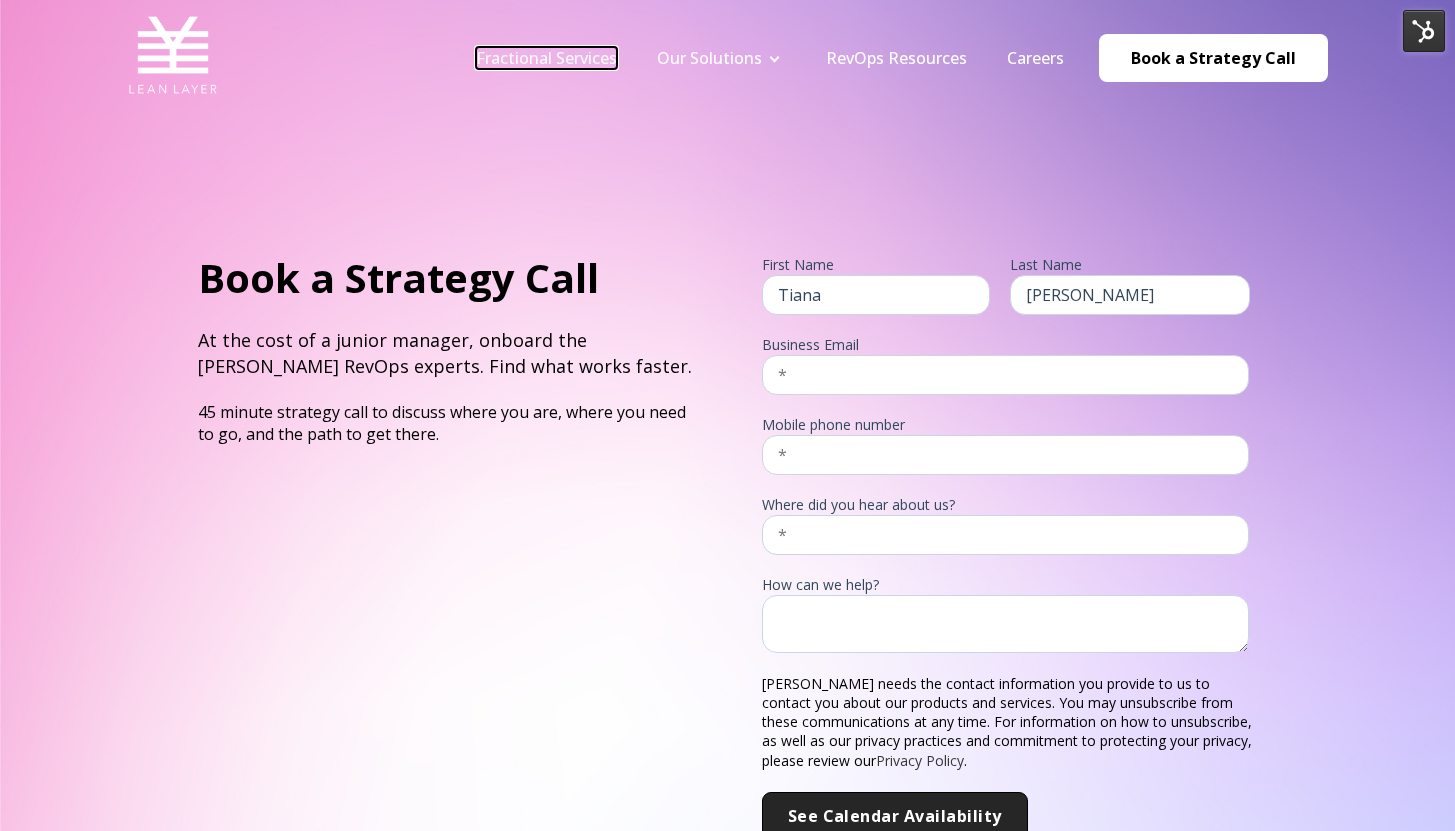 click on "Fractional Services" at bounding box center [546, 58] 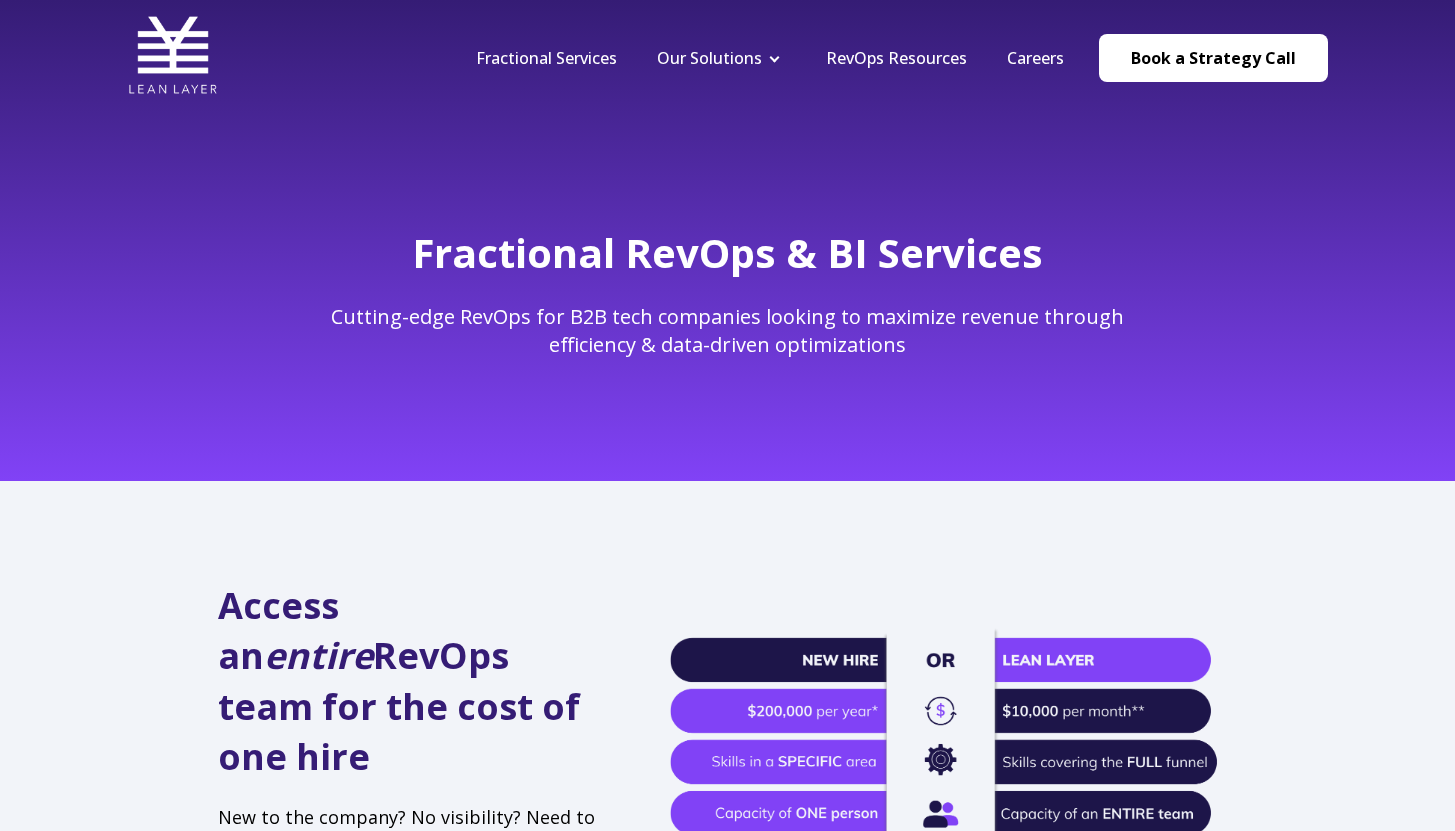 scroll, scrollTop: 0, scrollLeft: 0, axis: both 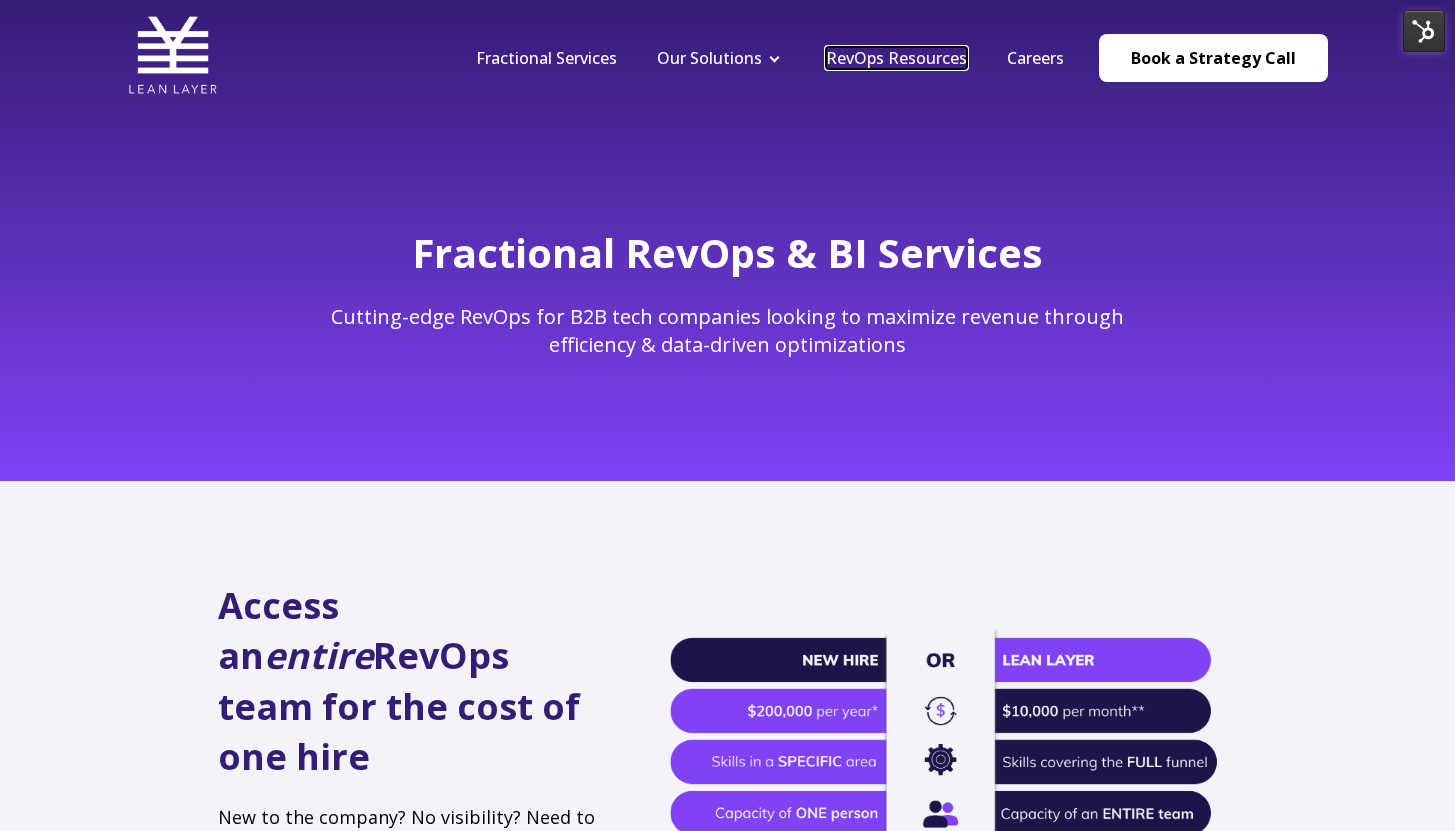 click on "RevOps Resources" at bounding box center (896, 58) 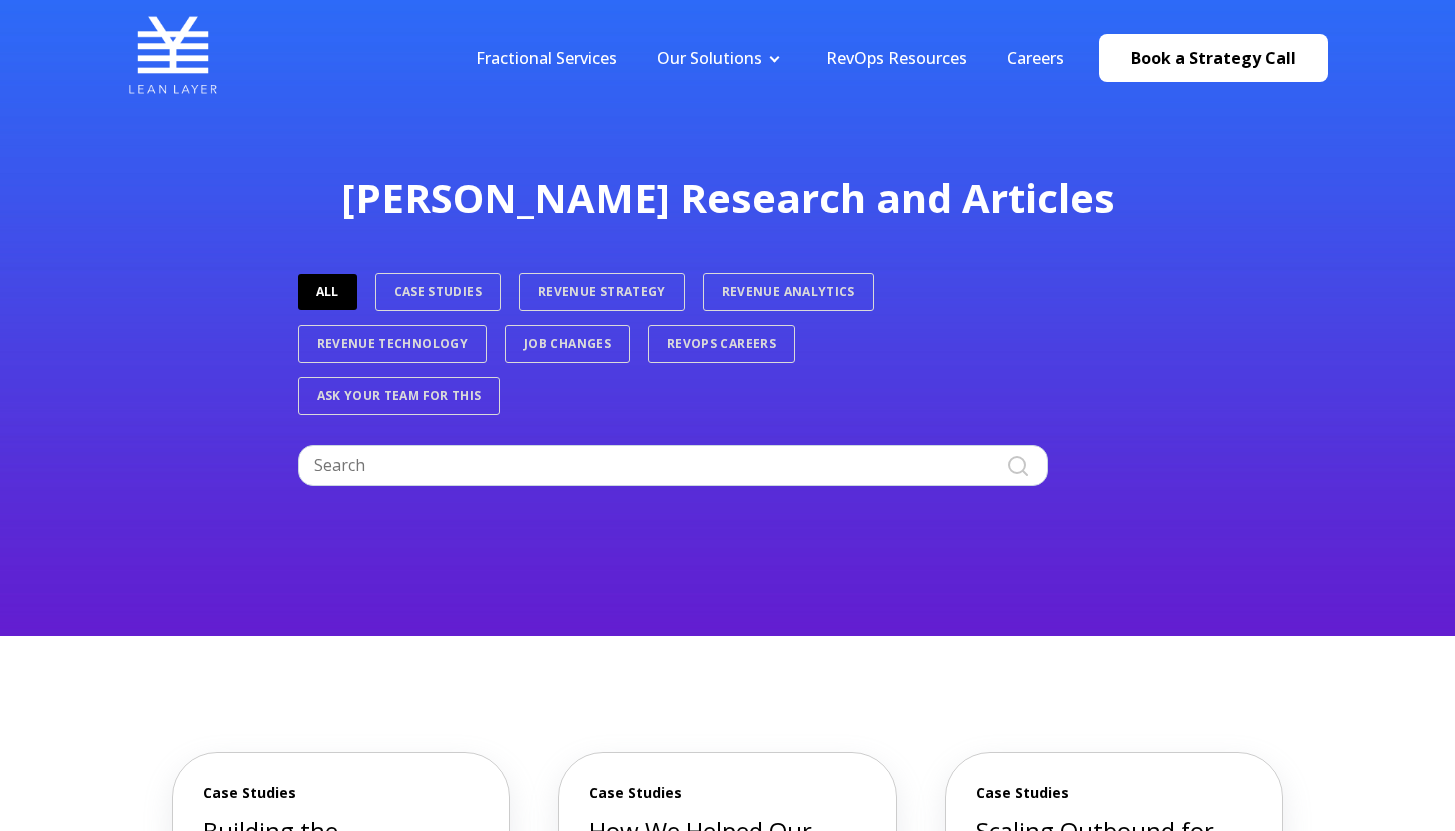 scroll, scrollTop: 0, scrollLeft: 0, axis: both 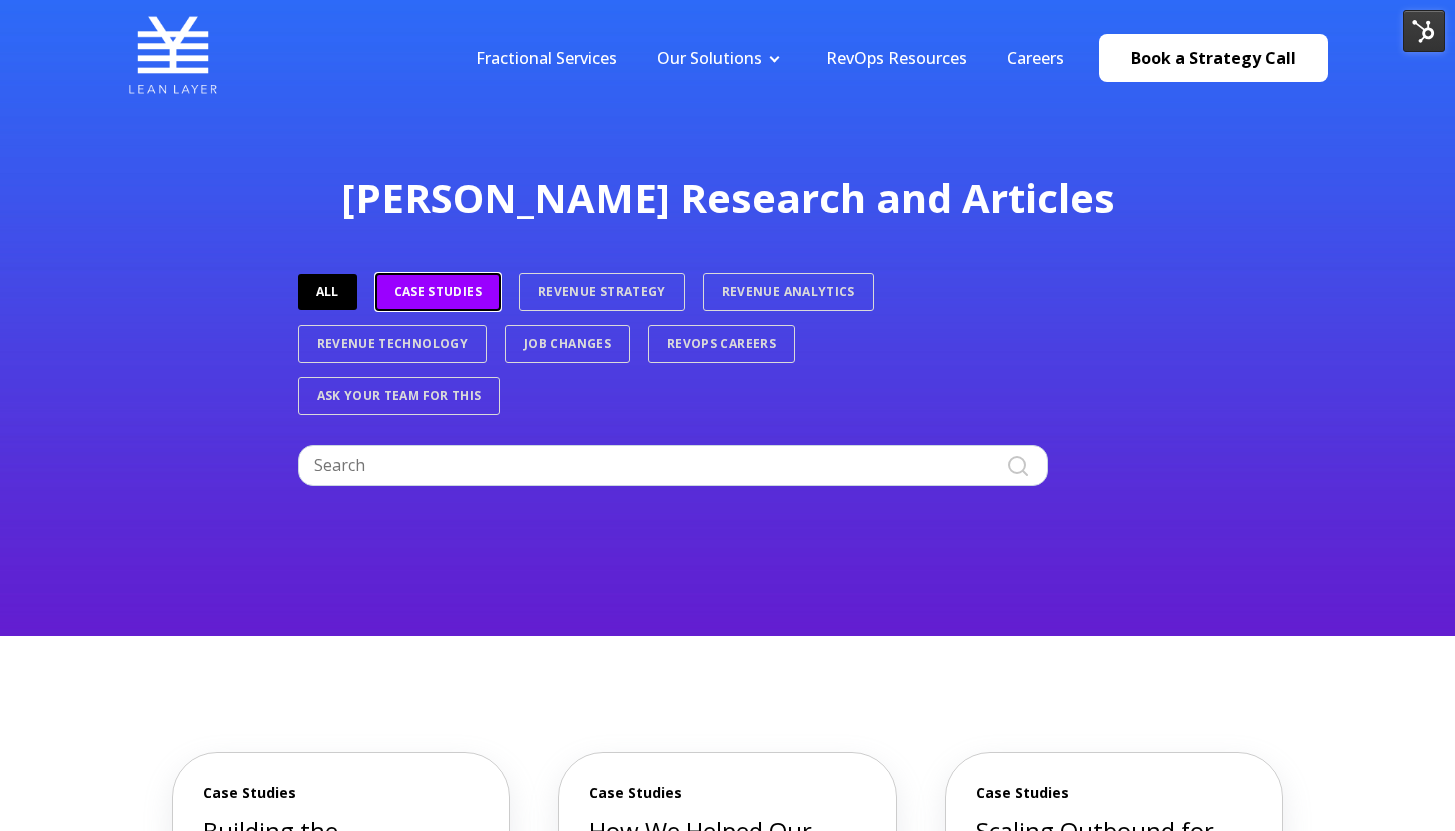 click on "Case Studies" at bounding box center [438, 292] 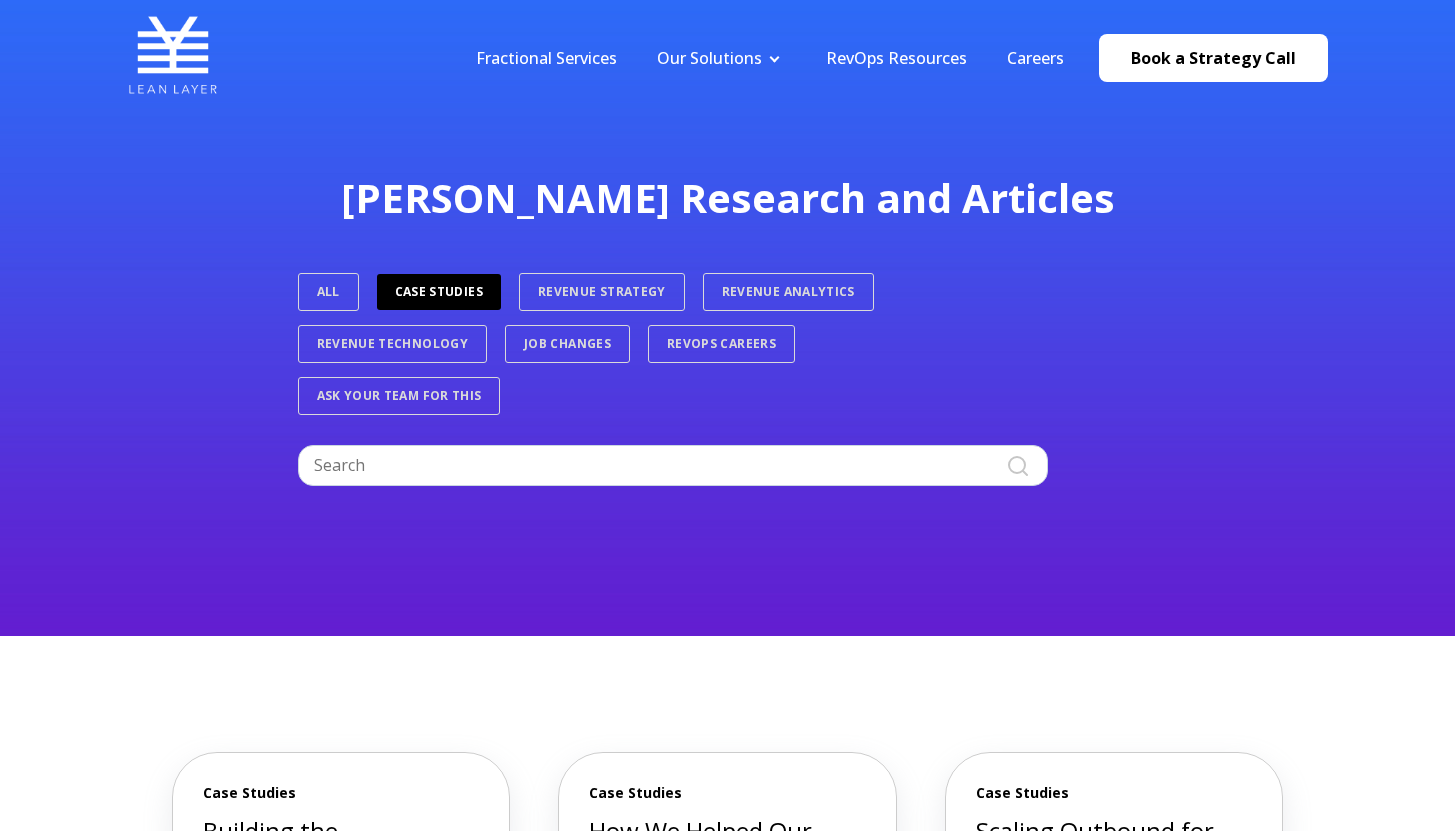 scroll, scrollTop: 0, scrollLeft: 0, axis: both 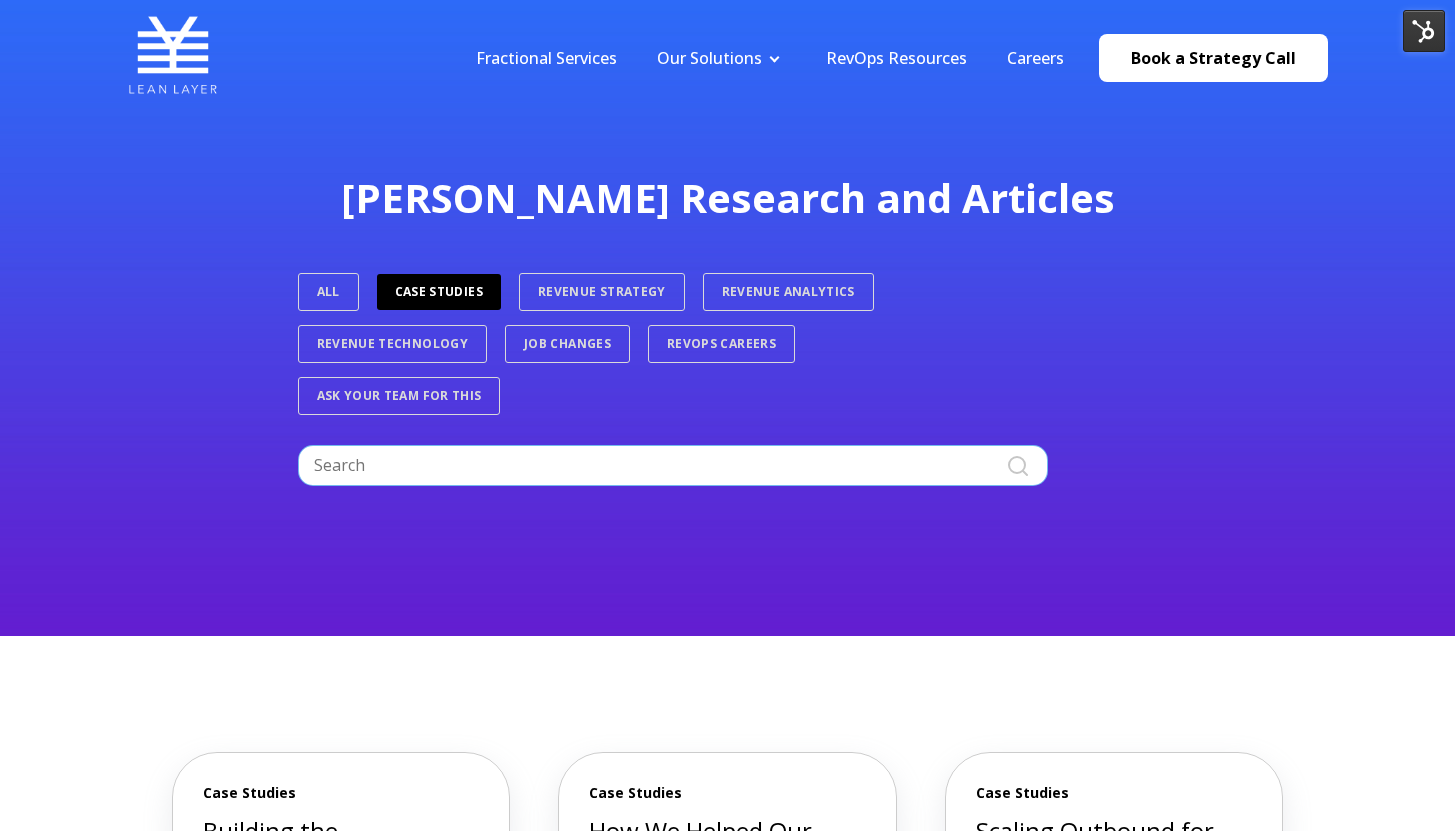 click at bounding box center (673, 465) 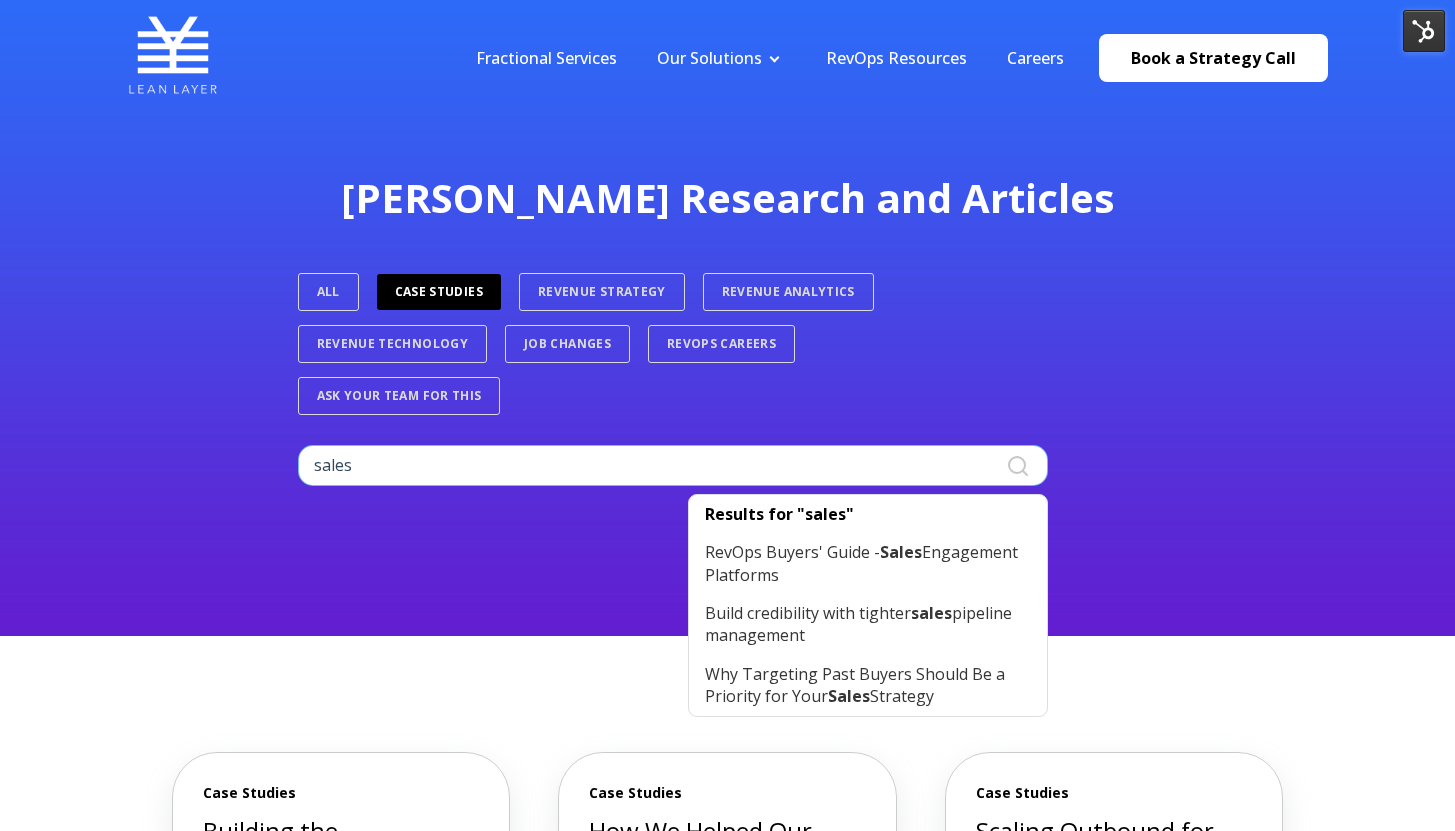 type on "sales" 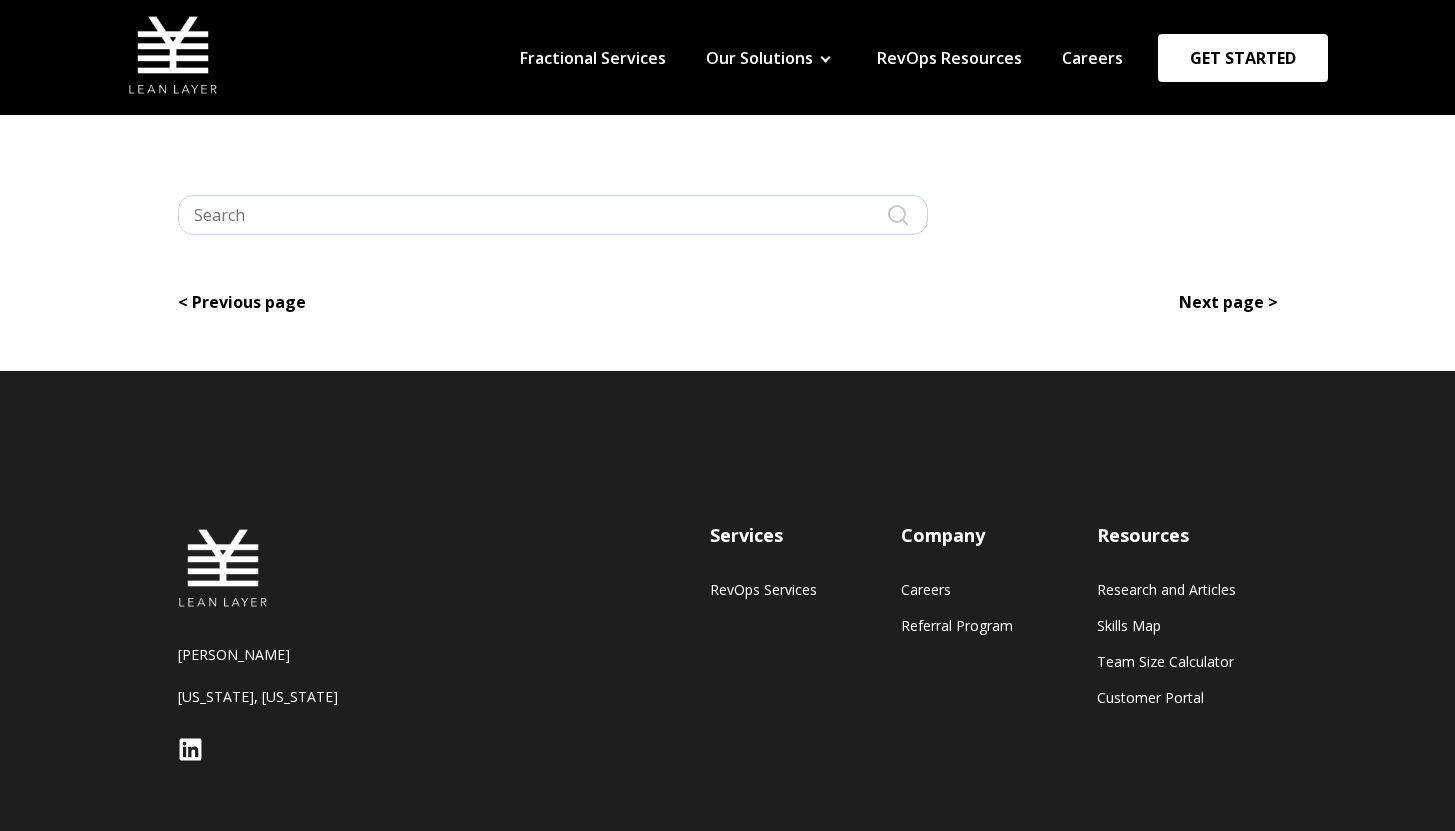scroll, scrollTop: 0, scrollLeft: 0, axis: both 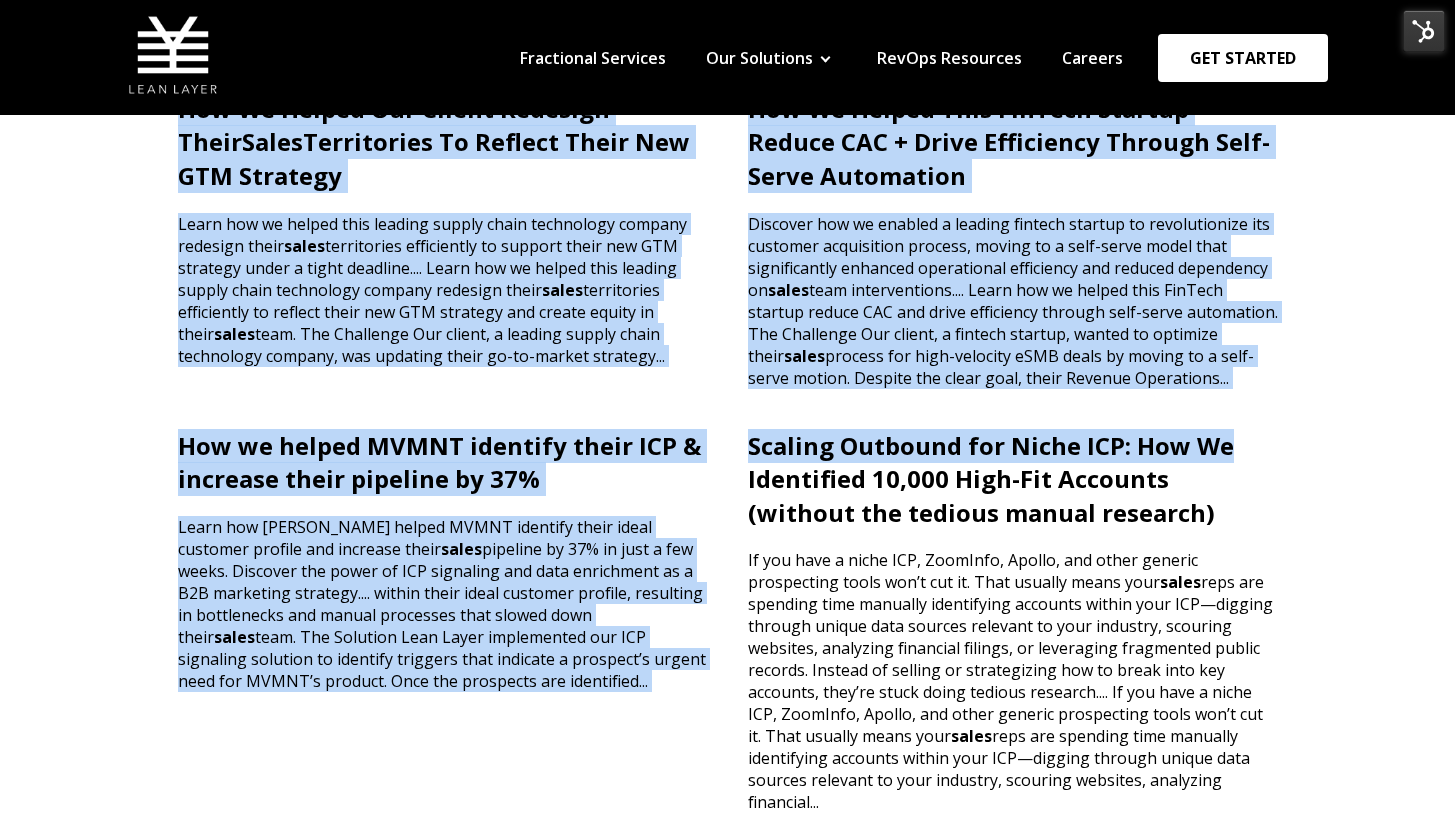 drag, startPoint x: 1469, startPoint y: 186, endPoint x: 1463, endPoint y: 450, distance: 264.06818 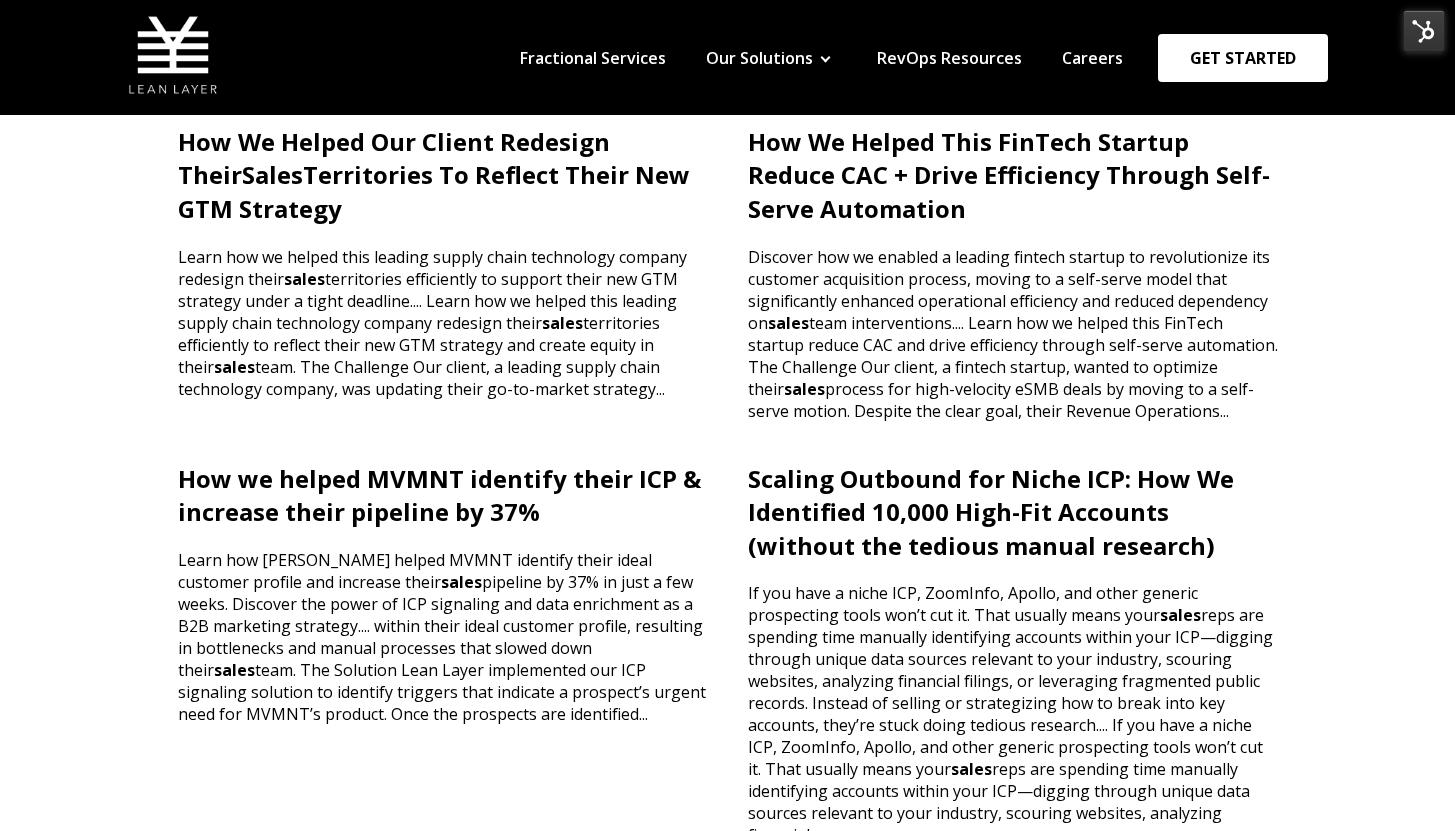 scroll, scrollTop: 816, scrollLeft: 0, axis: vertical 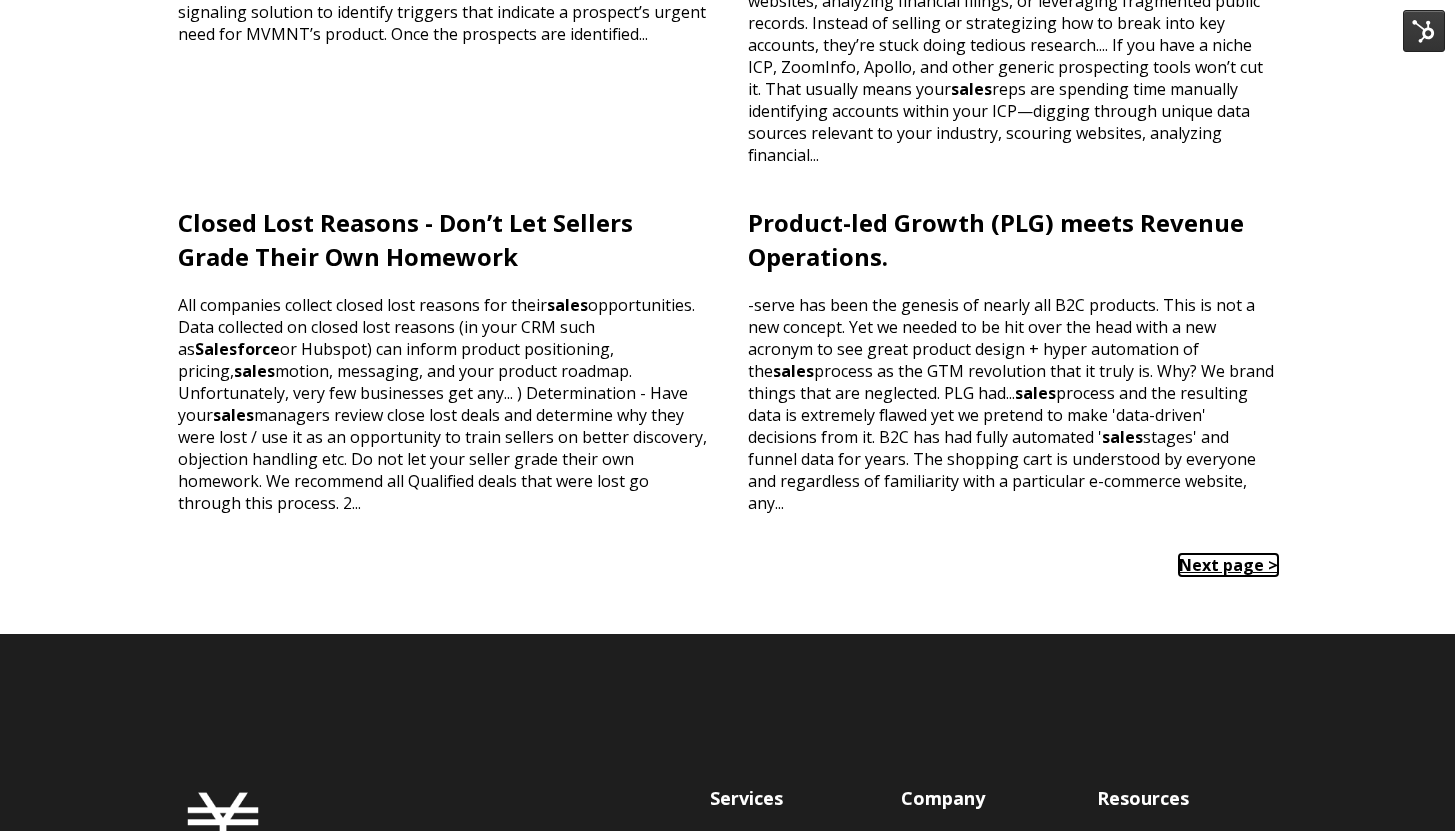 click on "Next page >" at bounding box center [1228, 565] 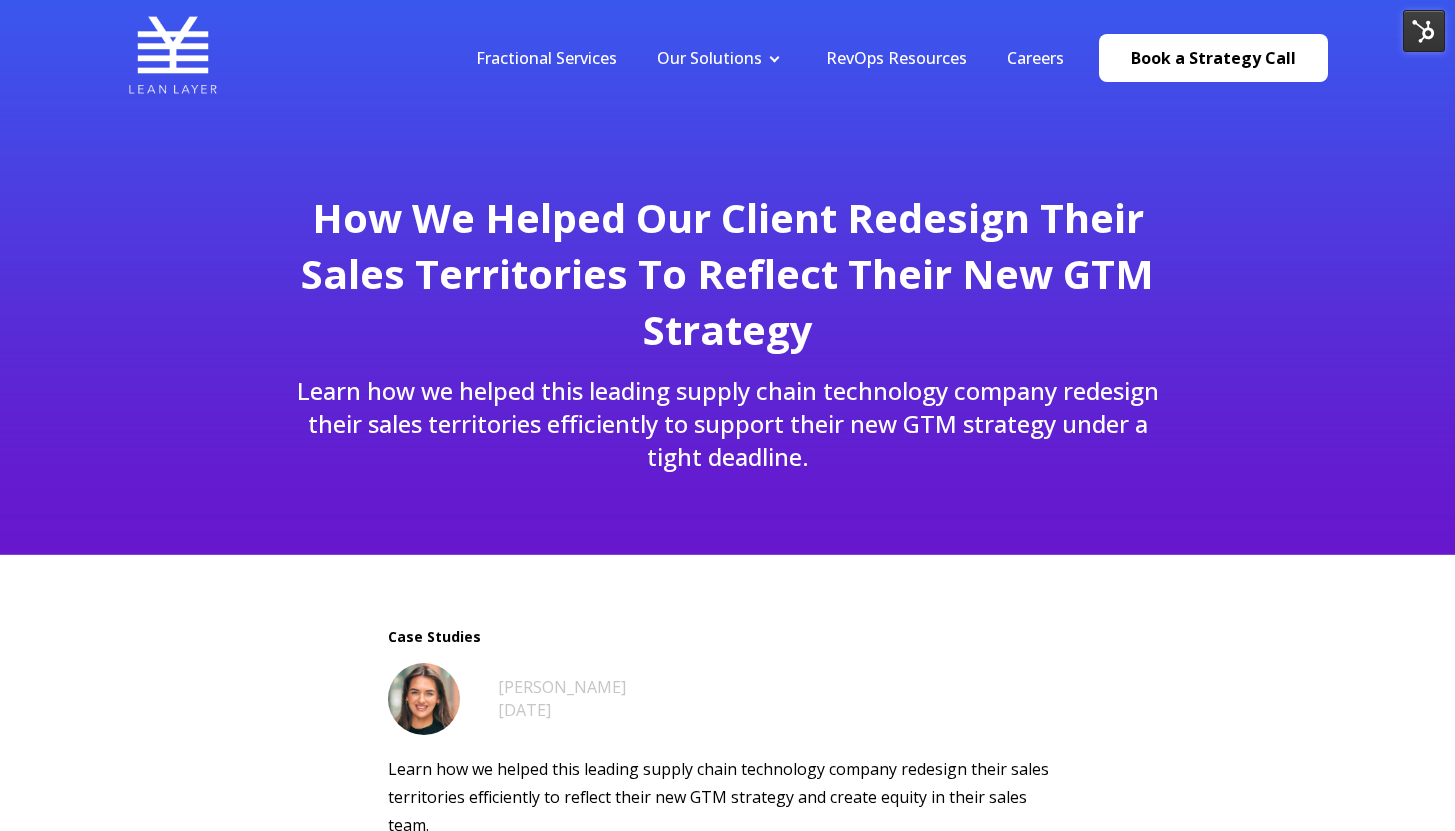 scroll, scrollTop: 0, scrollLeft: 0, axis: both 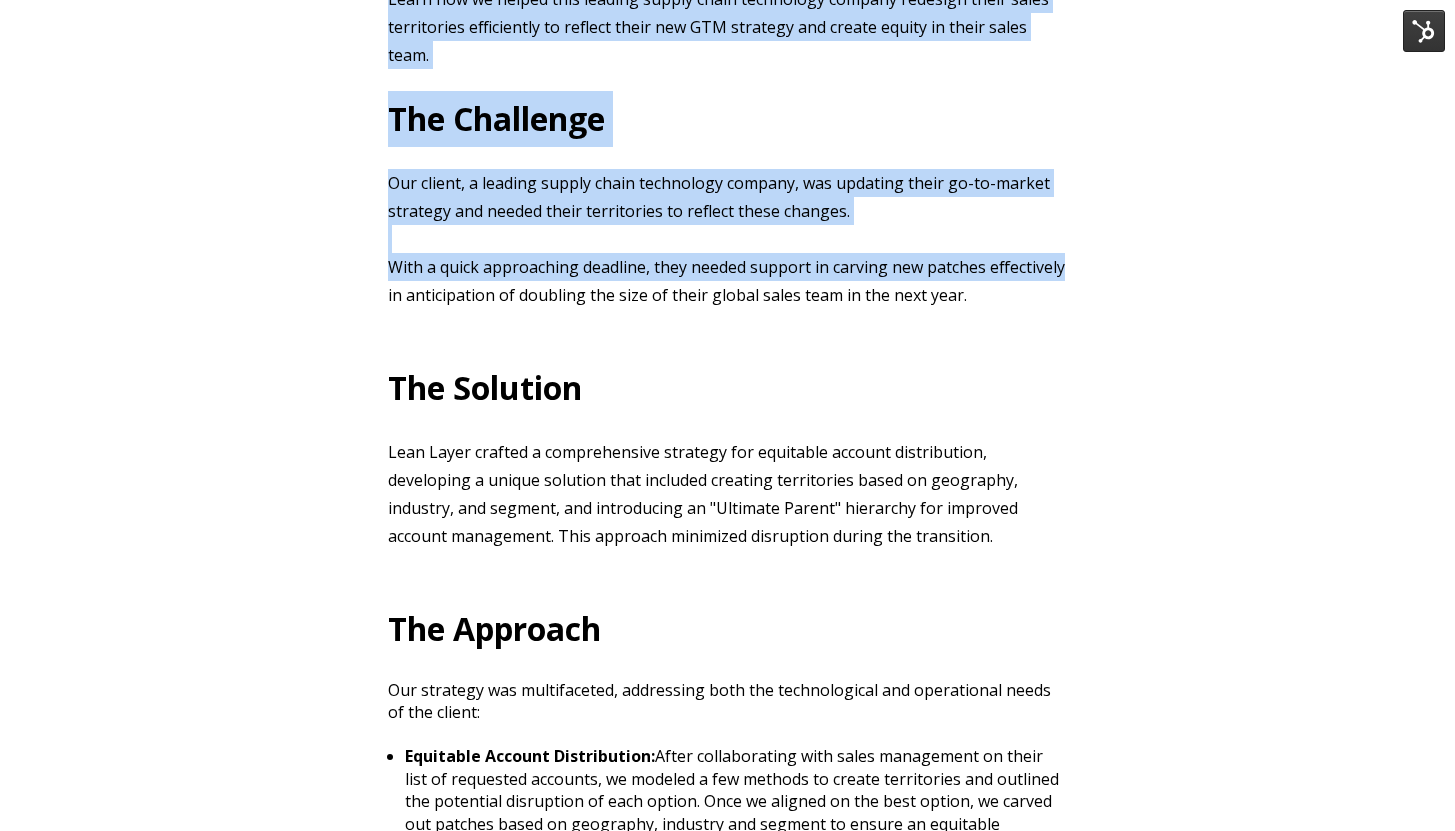 drag, startPoint x: 1469, startPoint y: 97, endPoint x: 1469, endPoint y: 244, distance: 147 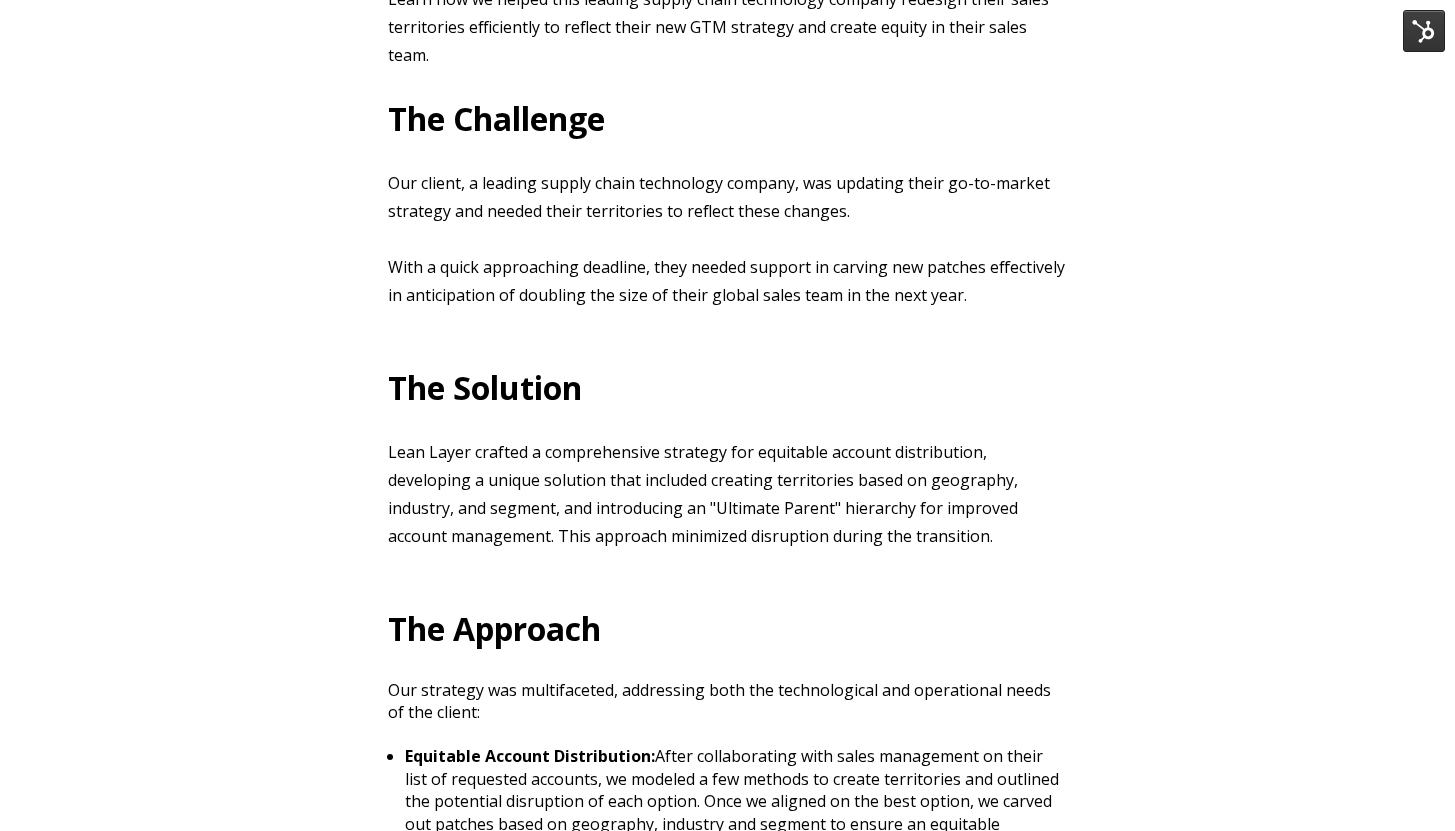 click on "Case Studies
Brooke Hattie
Apr 26, 2024
Learn how we helped this leading supply chain technology company redesign their sales territories efficiently to reflect their new GTM strategy and create equity in their sales team.
The Challenge
Our client, a leading supply chain technology company, was updating their go-to-market strategy and needed their territories to reflect these changes.  With a quick approaching deadline, they needed support in carving new patches effectively in anticipation of doubling the size of their global sales team in the next year.
The Solution
The Approach
Our strategy was multifaceted, addressing both the technological and operational needs of the client:" at bounding box center [728, 874] 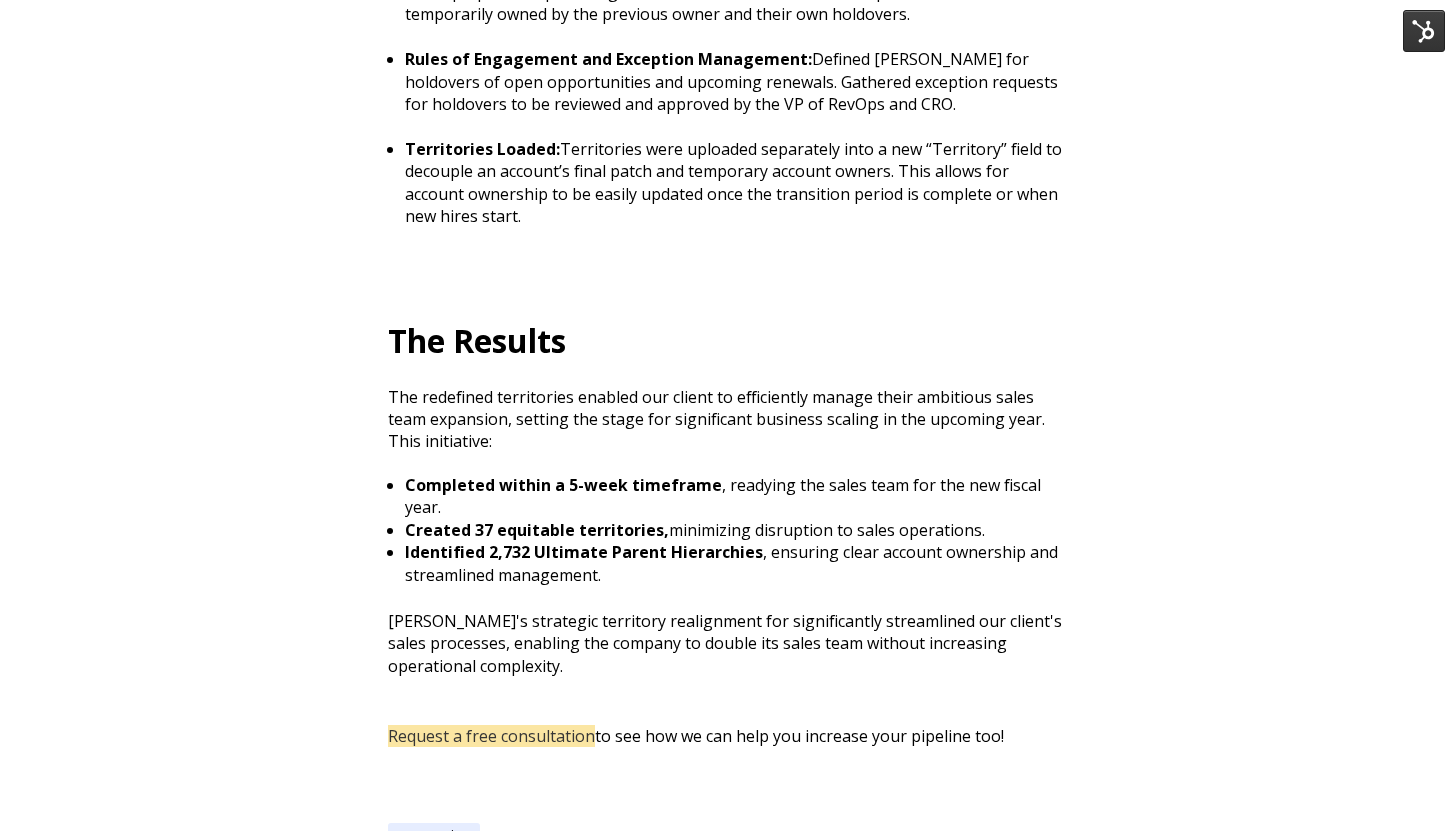 scroll, scrollTop: 1936, scrollLeft: 0, axis: vertical 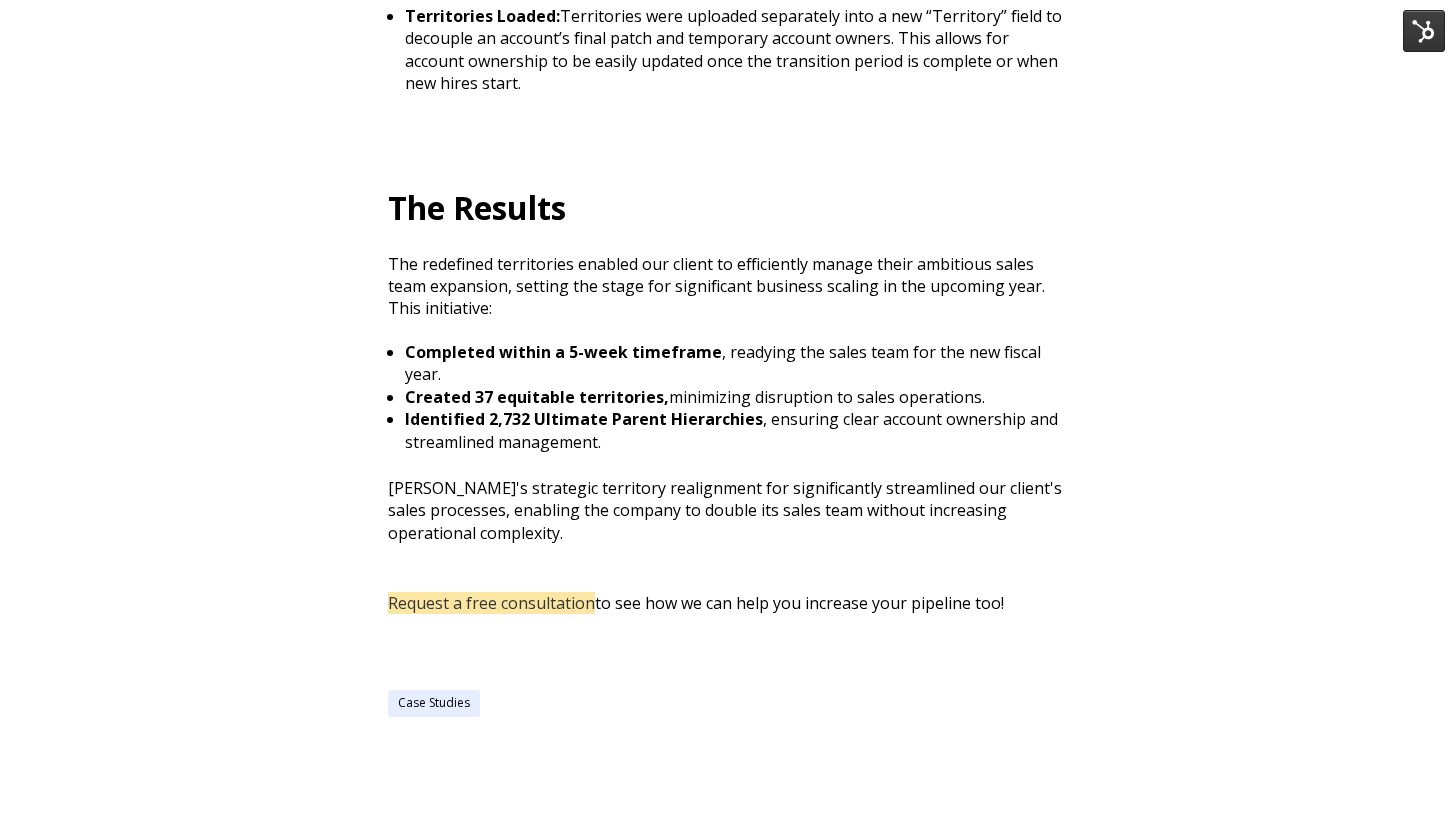 drag, startPoint x: 1469, startPoint y: 176, endPoint x: 1469, endPoint y: 398, distance: 222 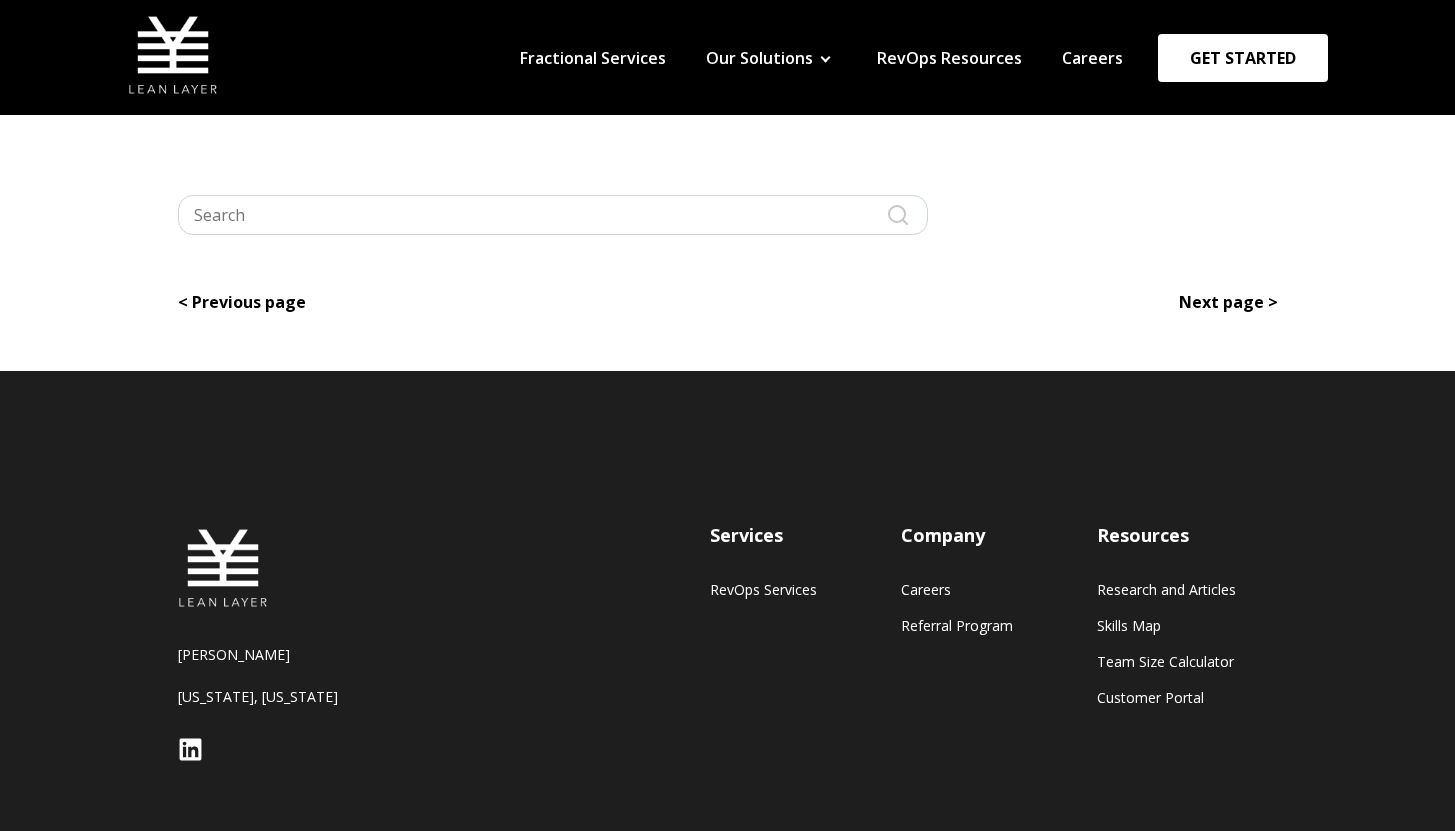scroll, scrollTop: 0, scrollLeft: 0, axis: both 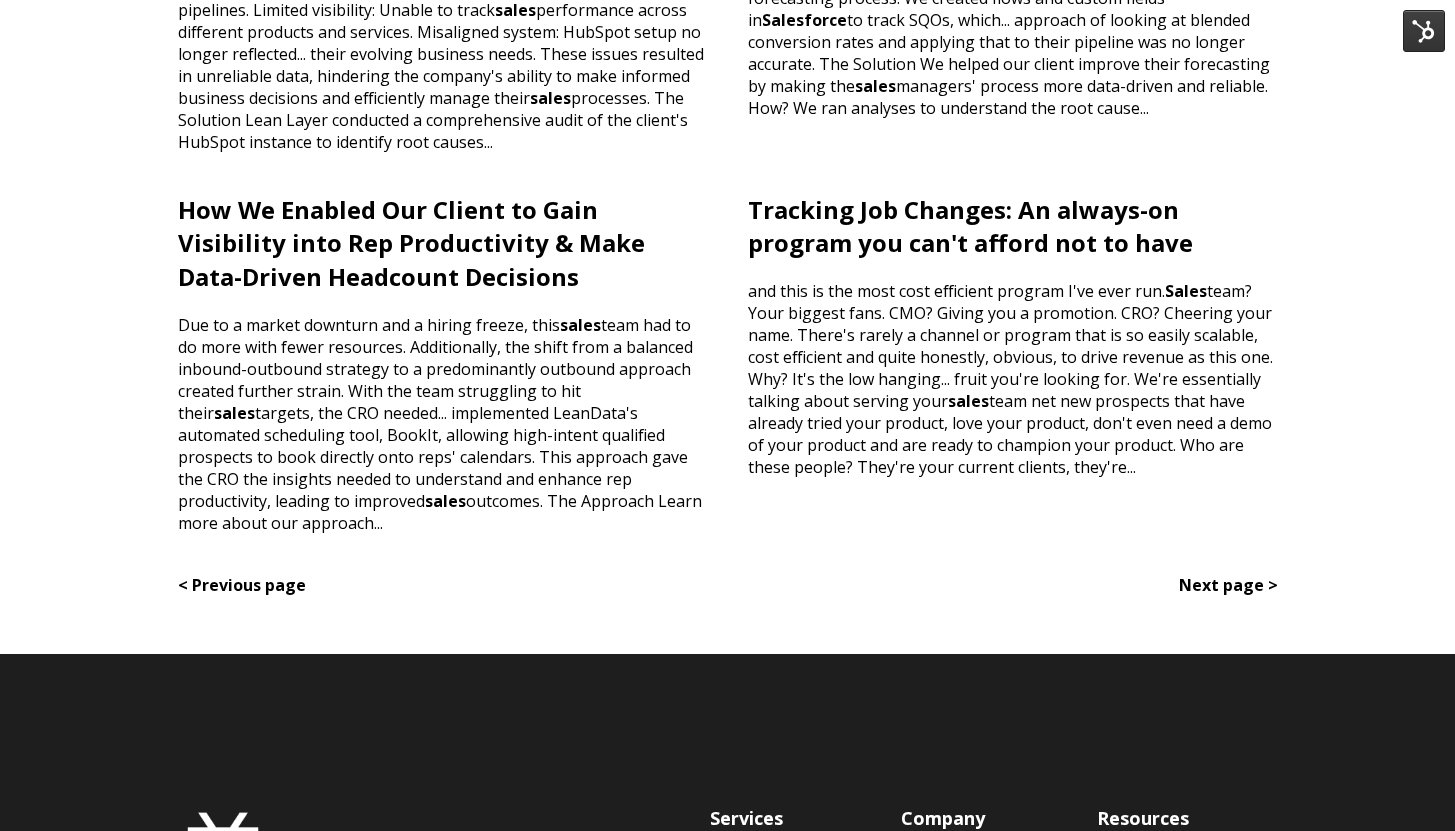 drag, startPoint x: 1469, startPoint y: 313, endPoint x: 1469, endPoint y: 610, distance: 297 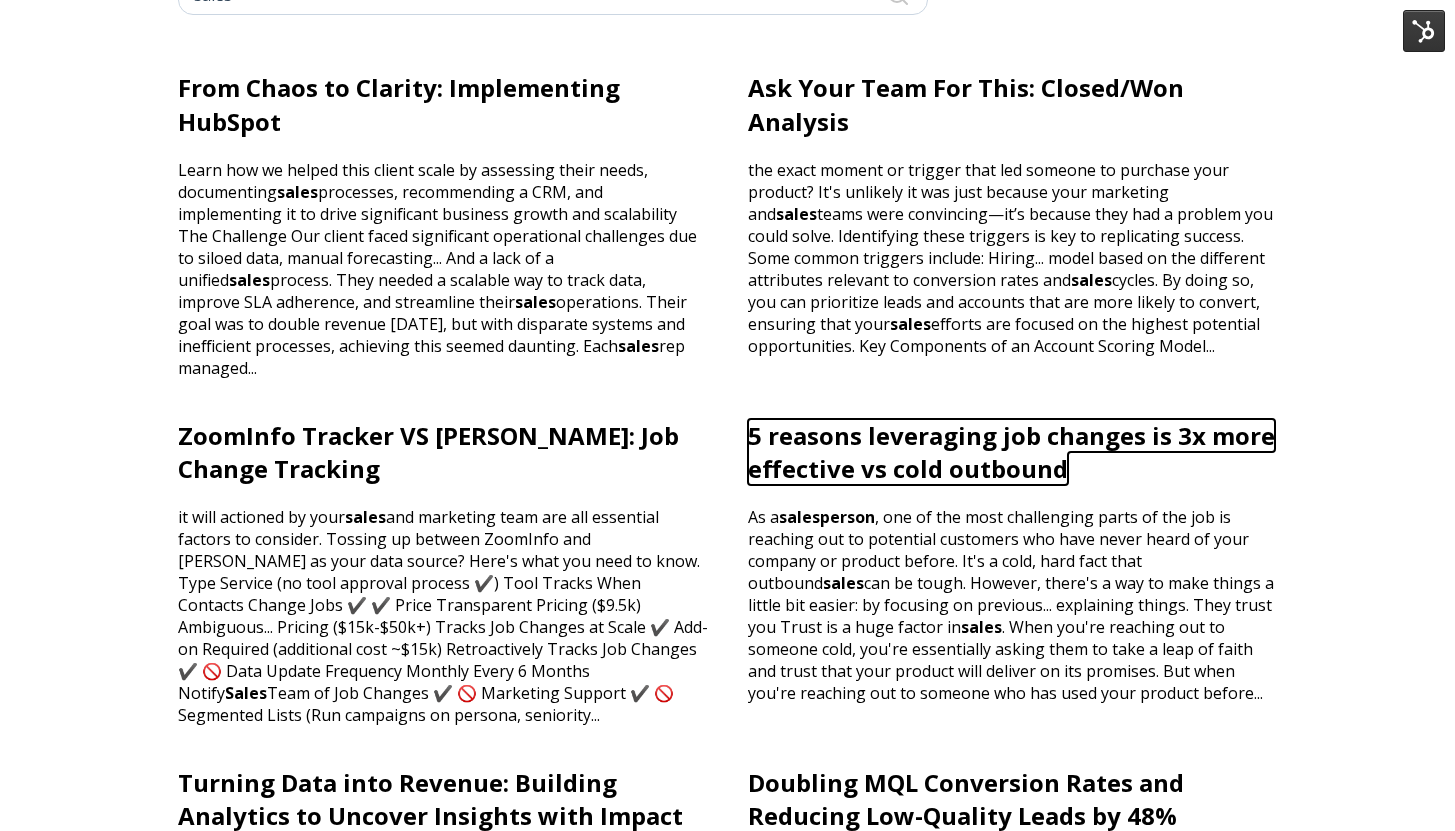 scroll, scrollTop: 0, scrollLeft: 0, axis: both 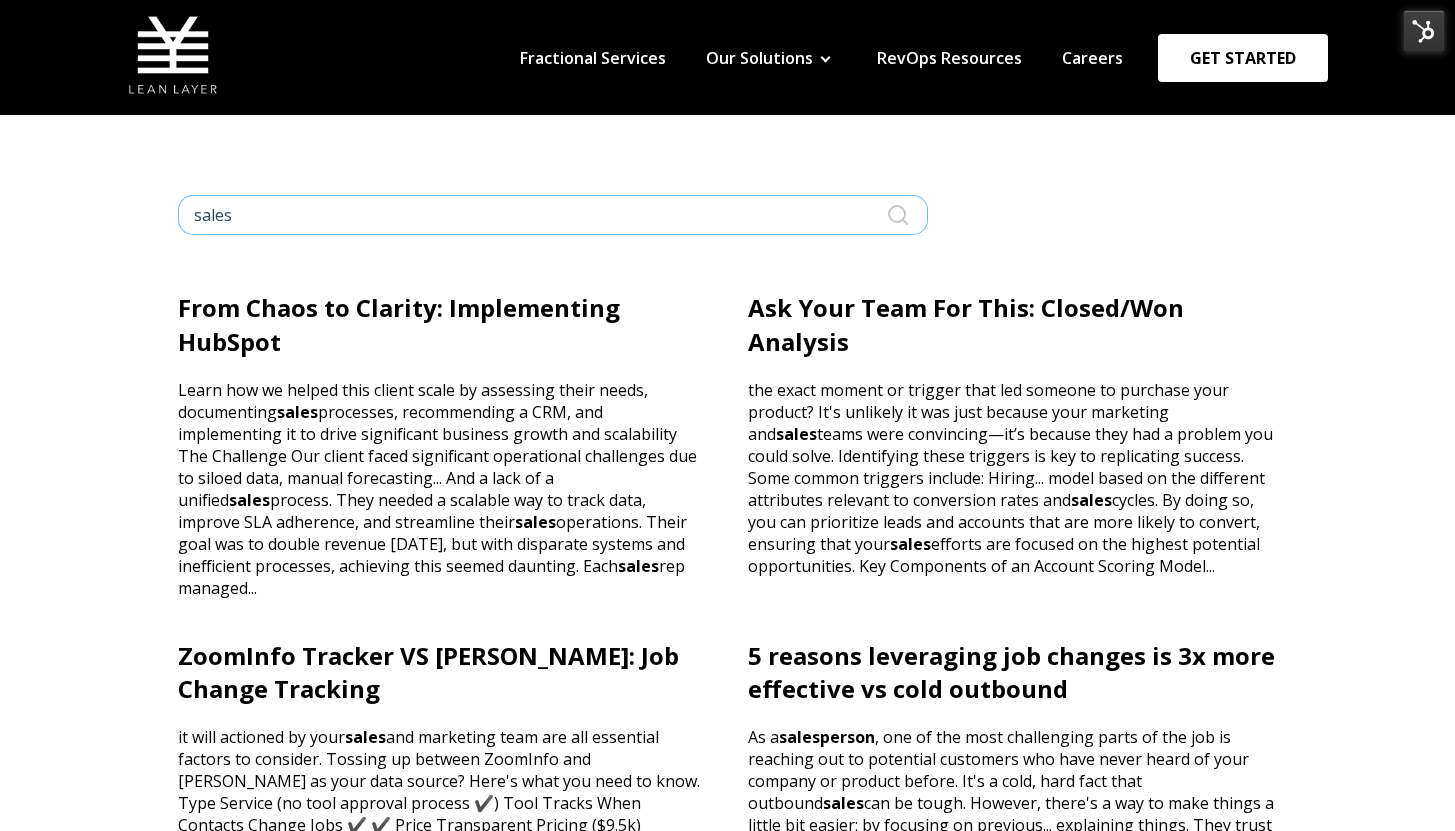 drag, startPoint x: 362, startPoint y: 218, endPoint x: 373, endPoint y: 214, distance: 11.7046995 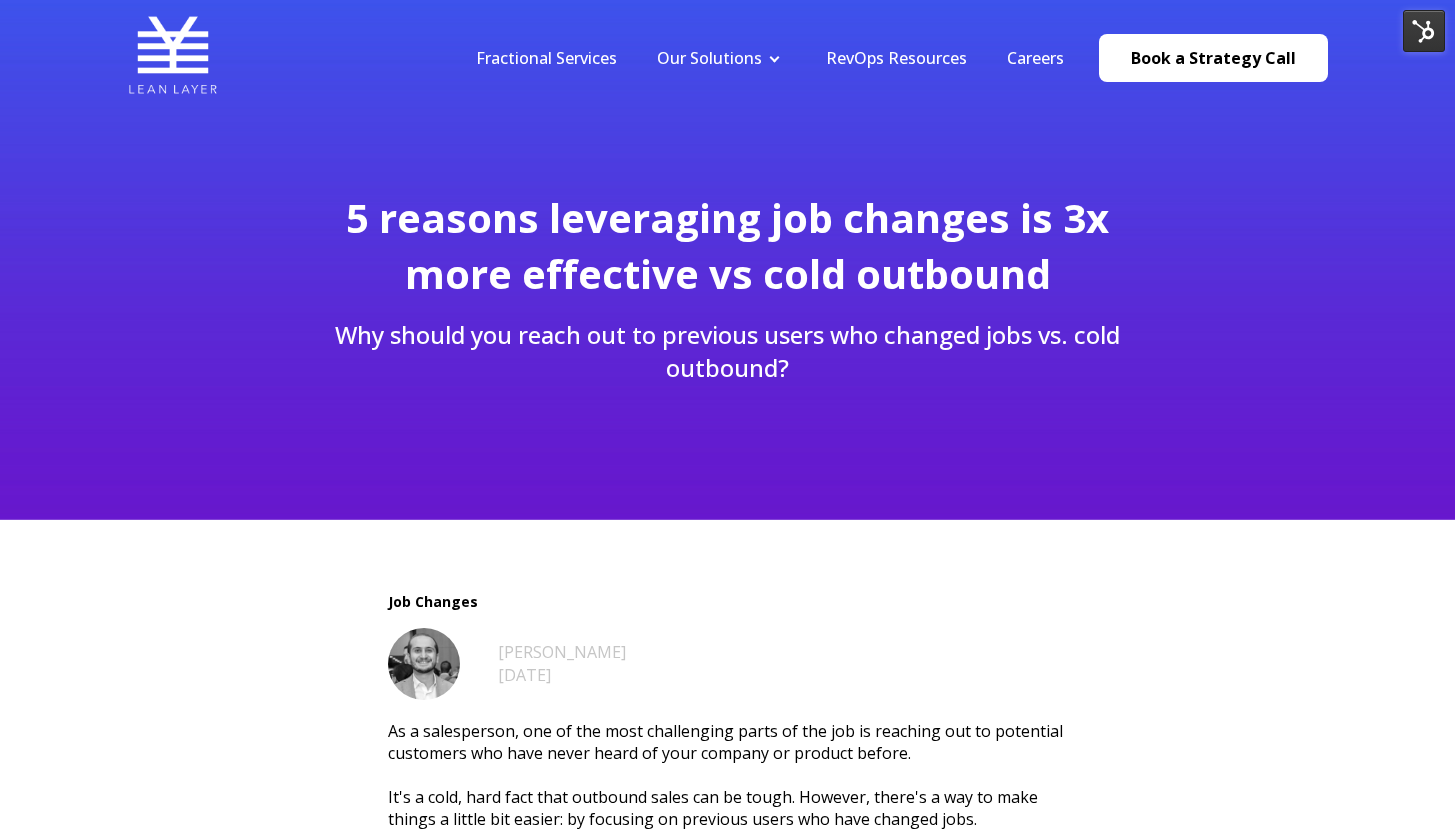 scroll, scrollTop: 0, scrollLeft: 0, axis: both 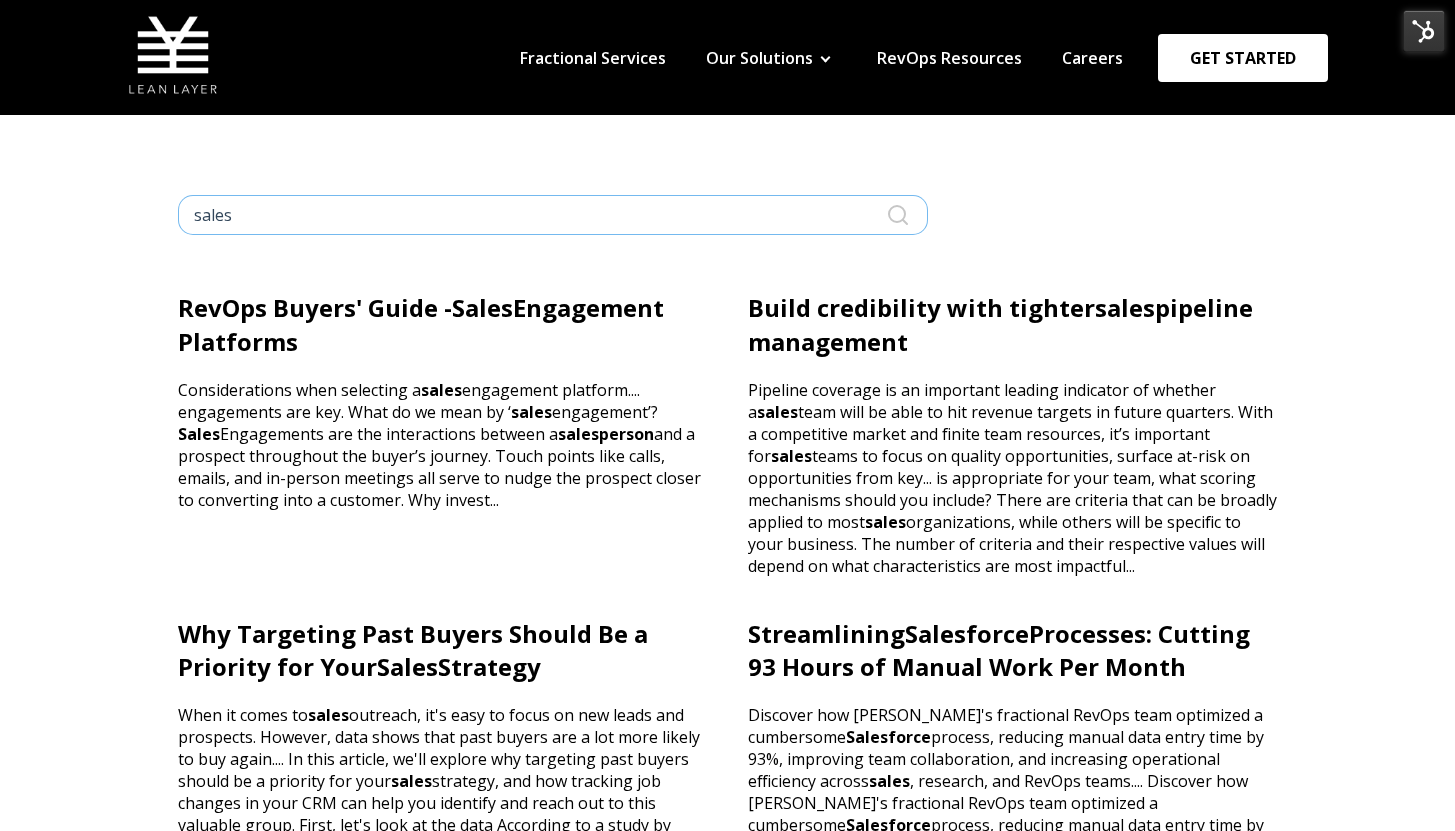 click on "sales" at bounding box center [553, 215] 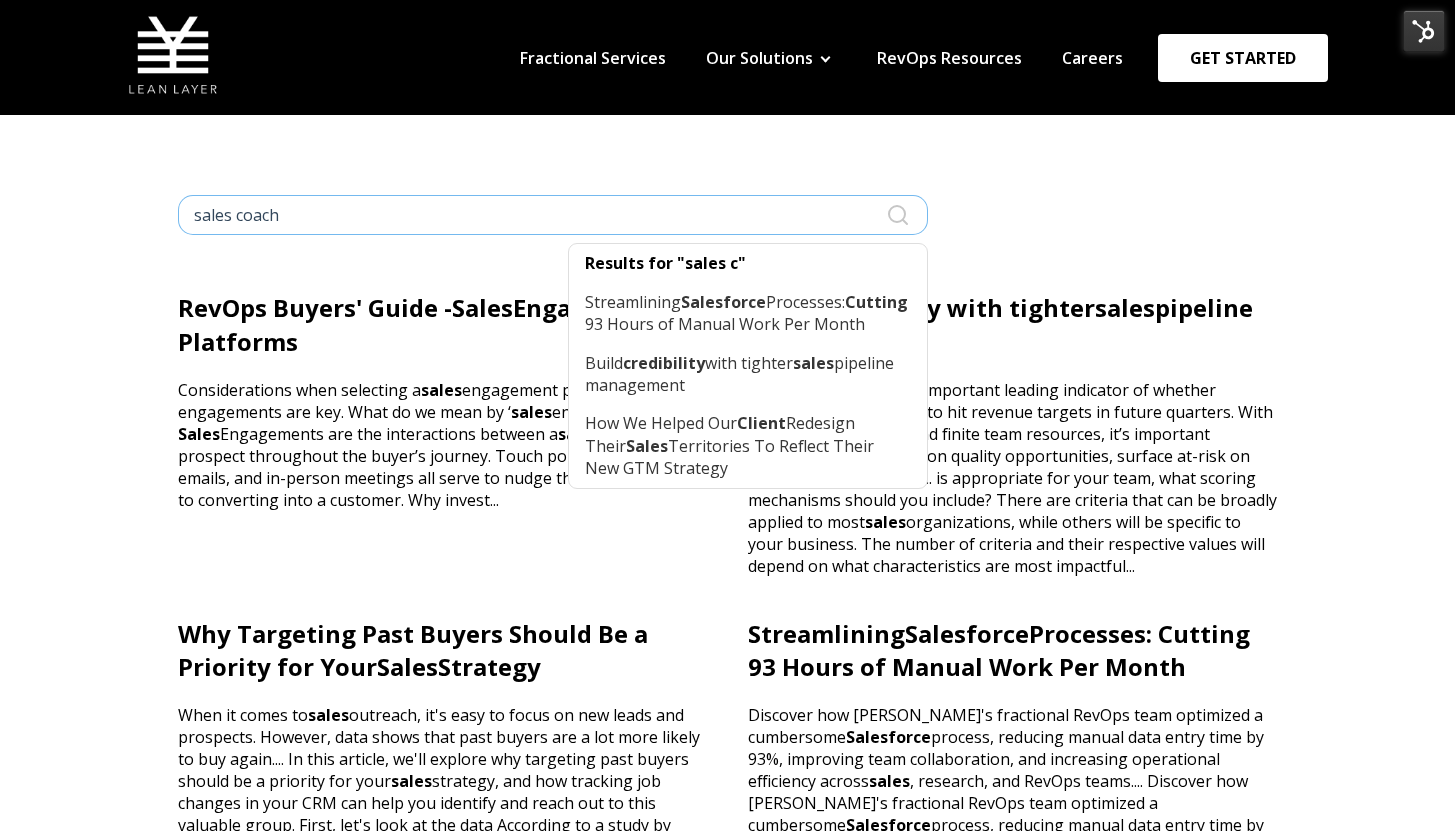 type on "sales coach" 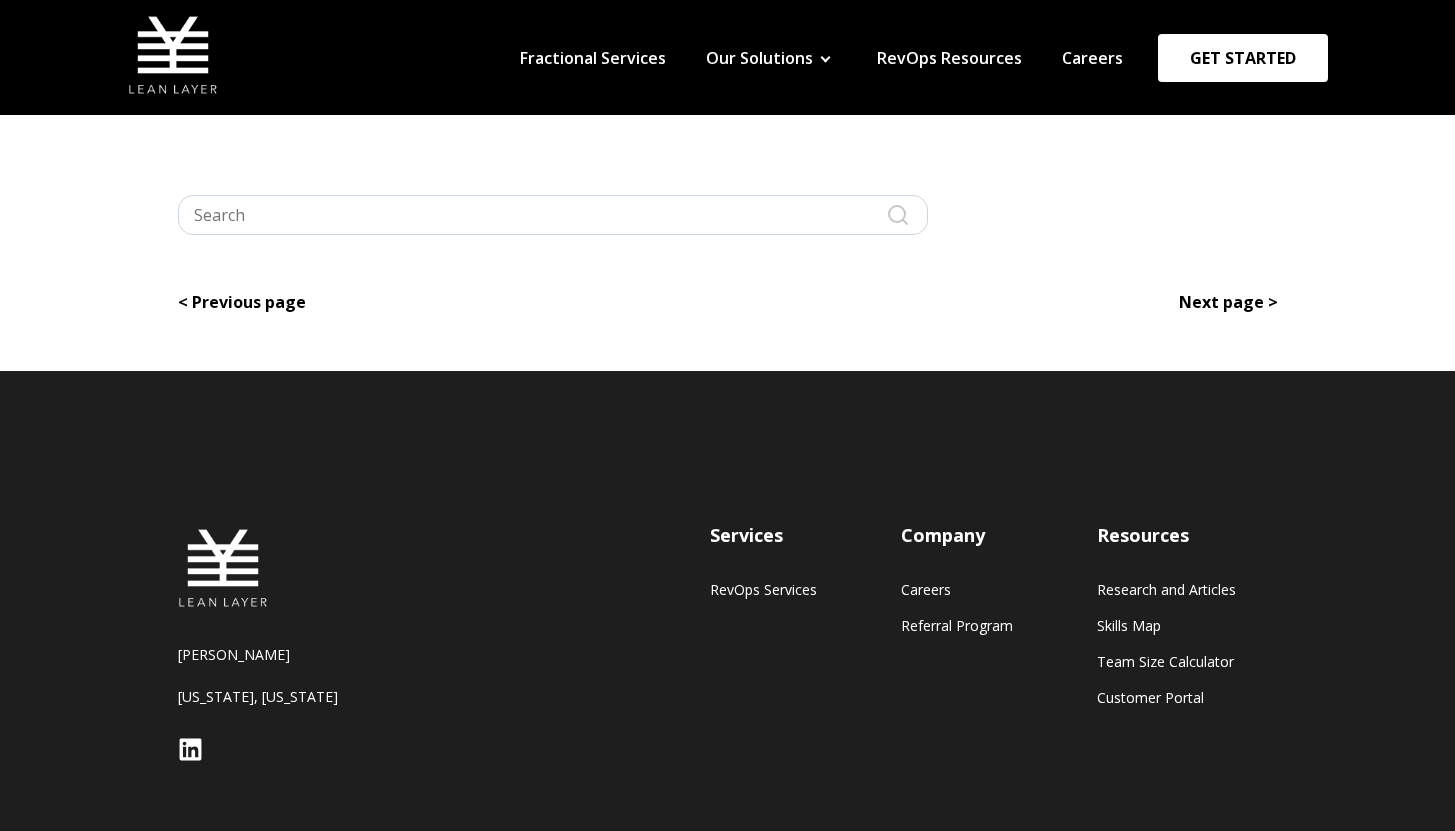 scroll, scrollTop: 0, scrollLeft: 0, axis: both 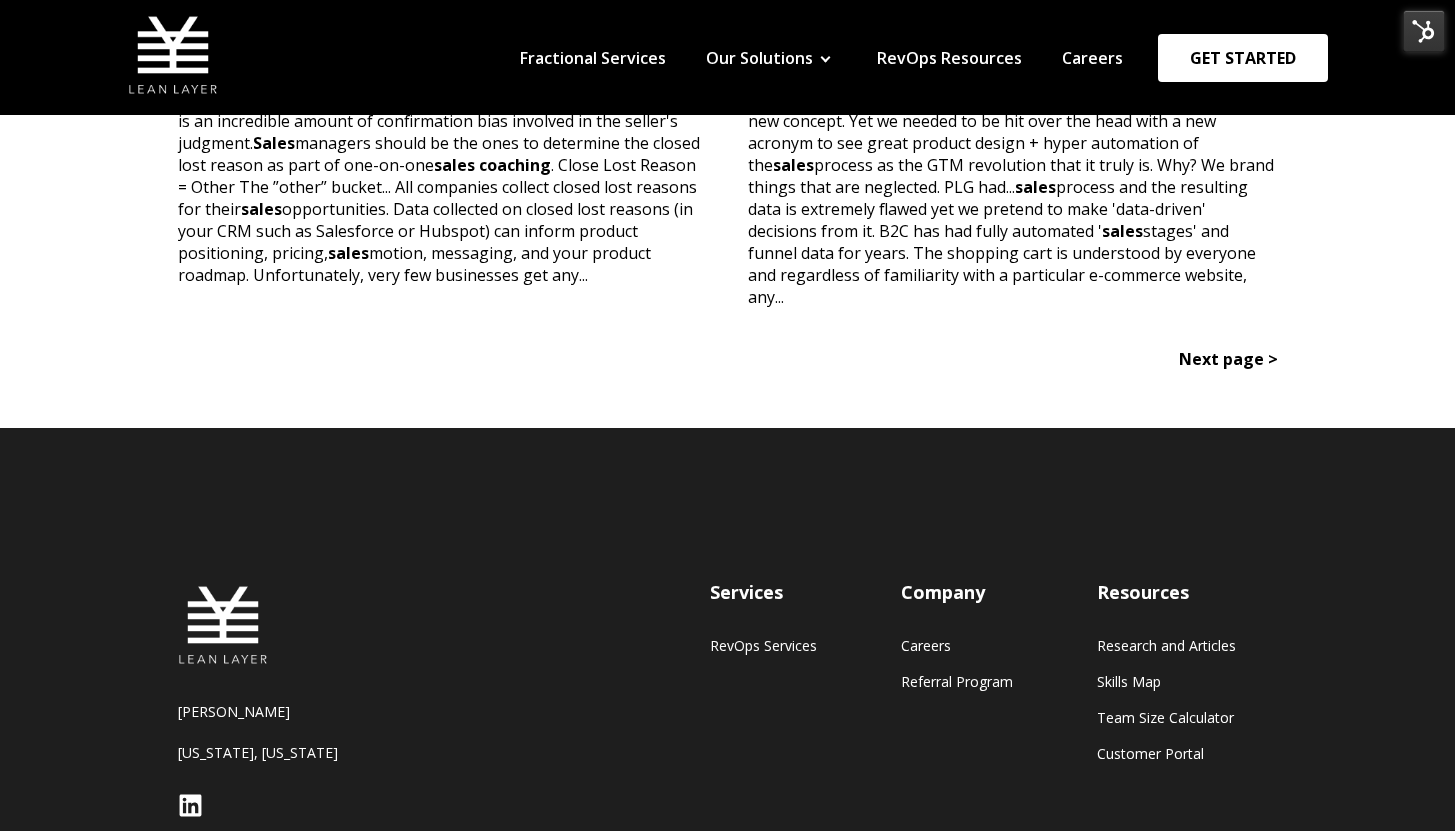 drag, startPoint x: 1469, startPoint y: 159, endPoint x: 1468, endPoint y: 678, distance: 519.001 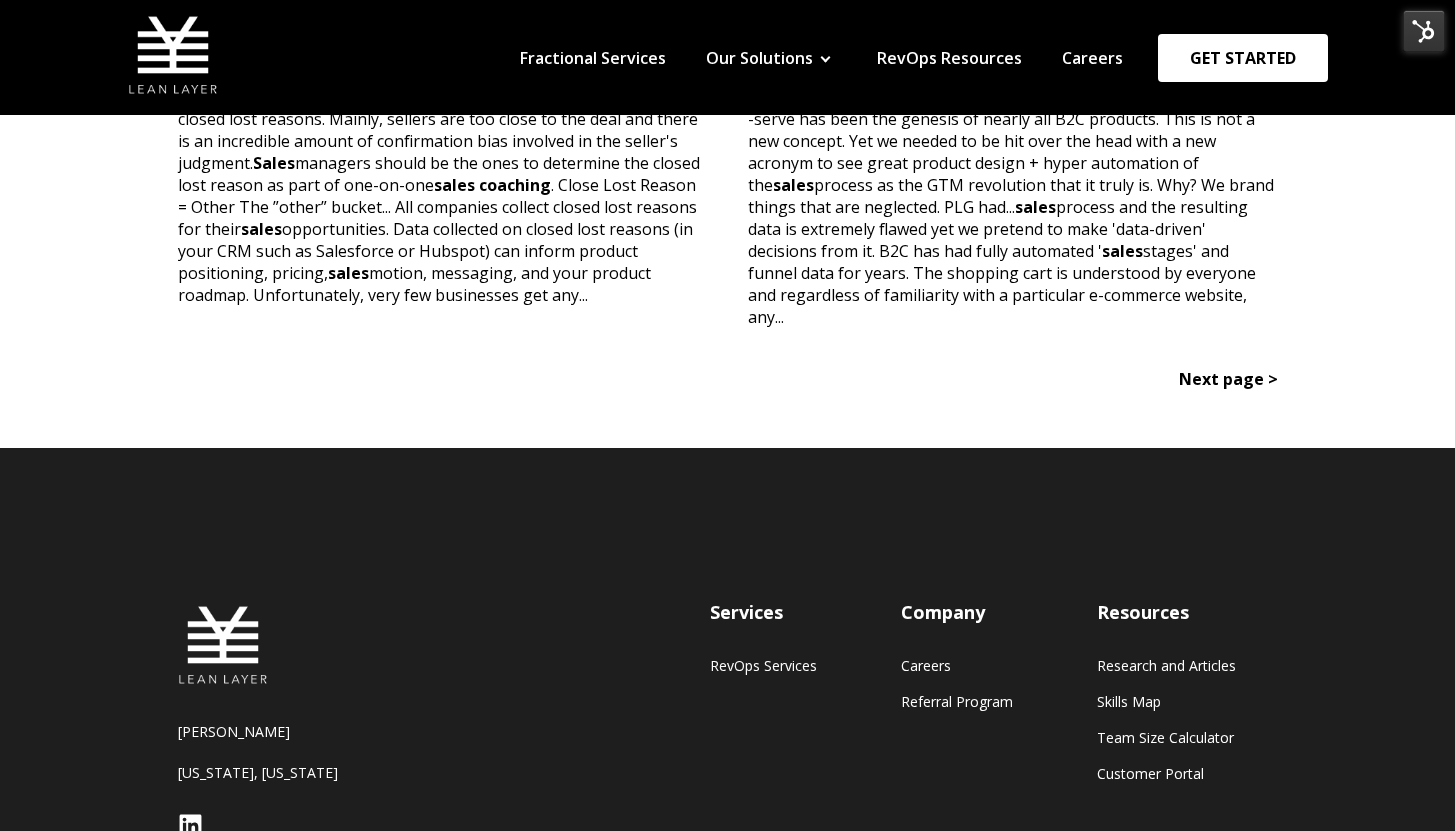 scroll, scrollTop: 1509, scrollLeft: 0, axis: vertical 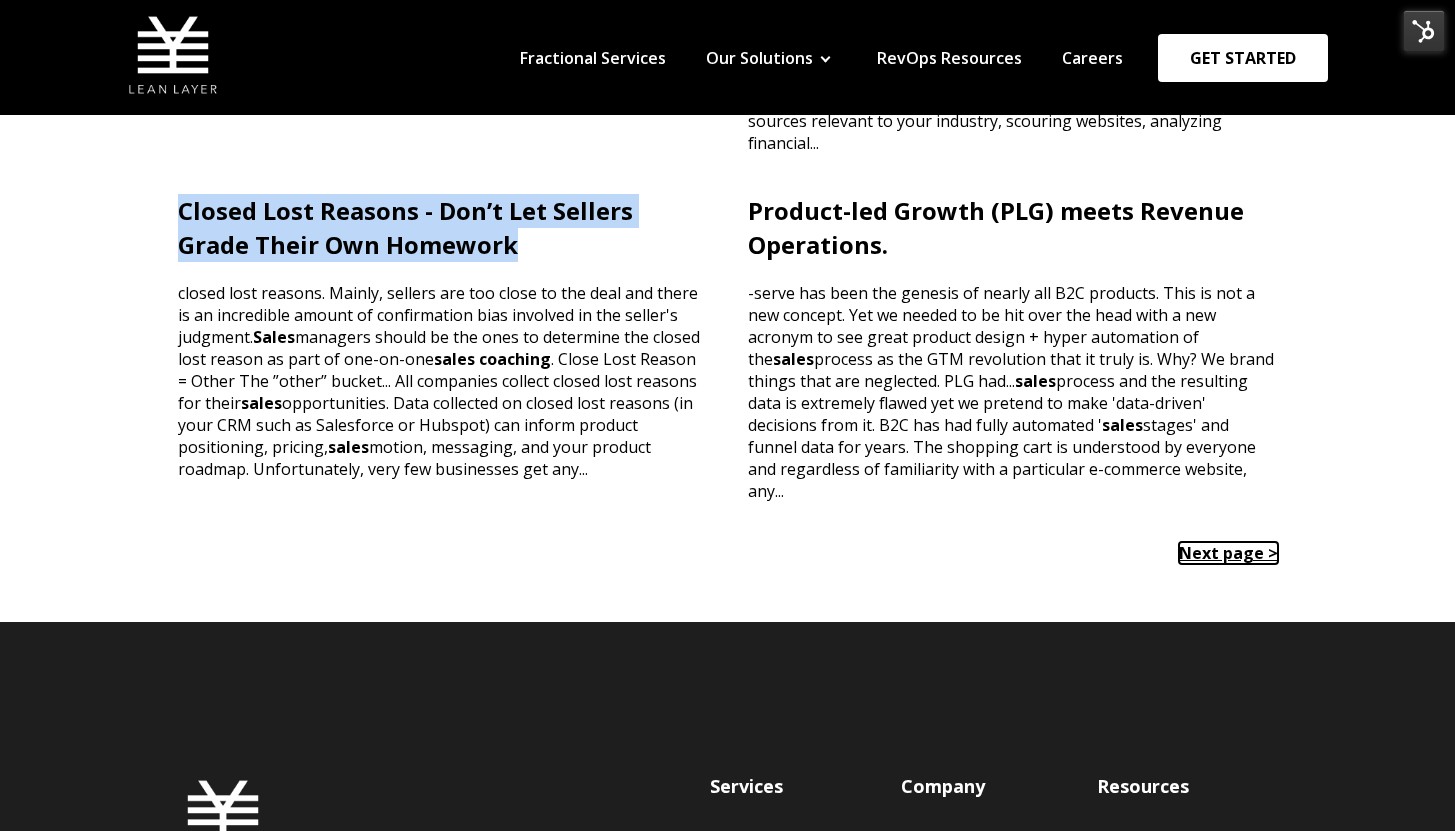 click on "Next page >" at bounding box center [1228, 553] 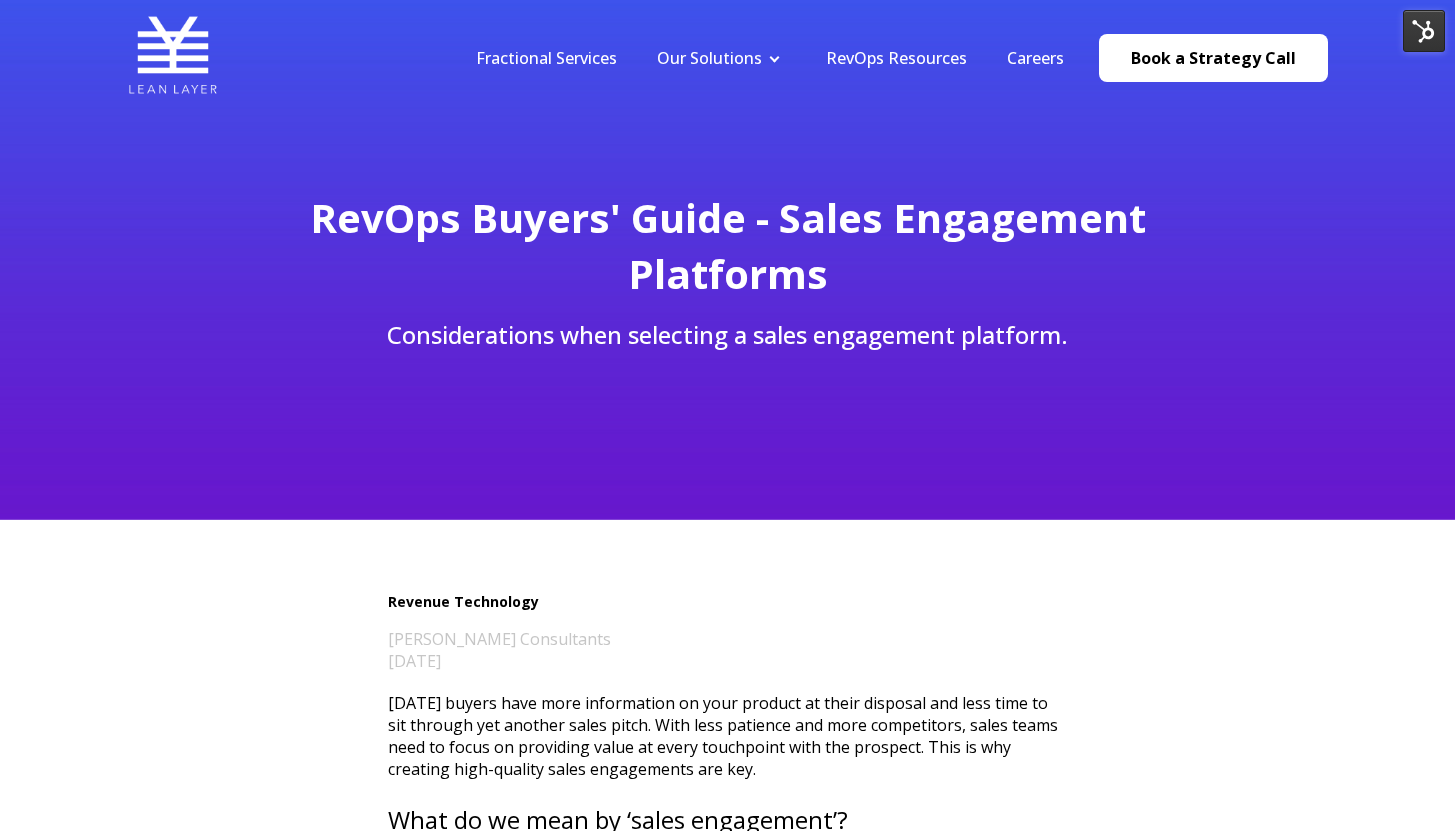 scroll, scrollTop: 0, scrollLeft: 0, axis: both 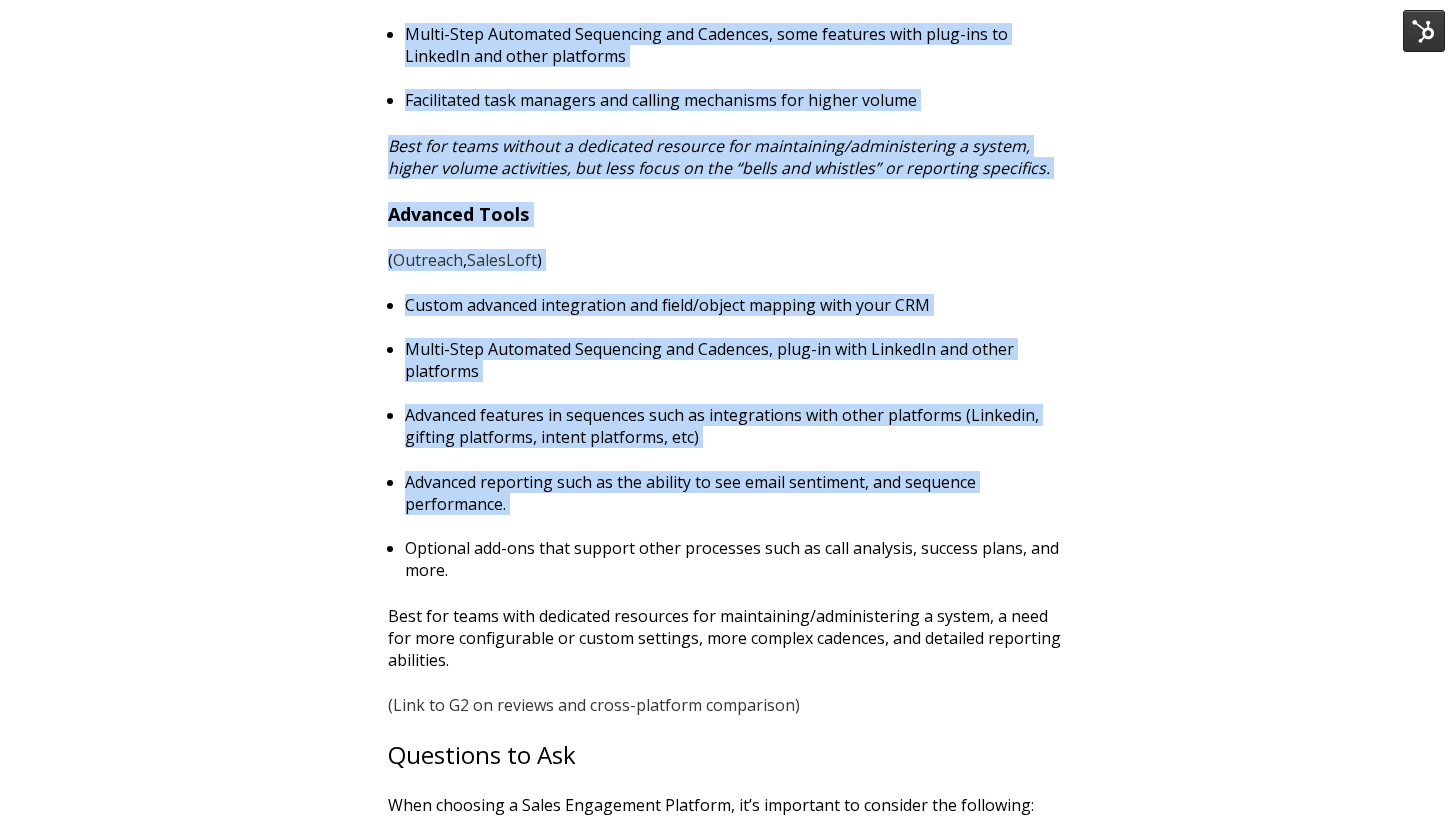 drag, startPoint x: 1469, startPoint y: 96, endPoint x: 1462, endPoint y: 521, distance: 425.05765 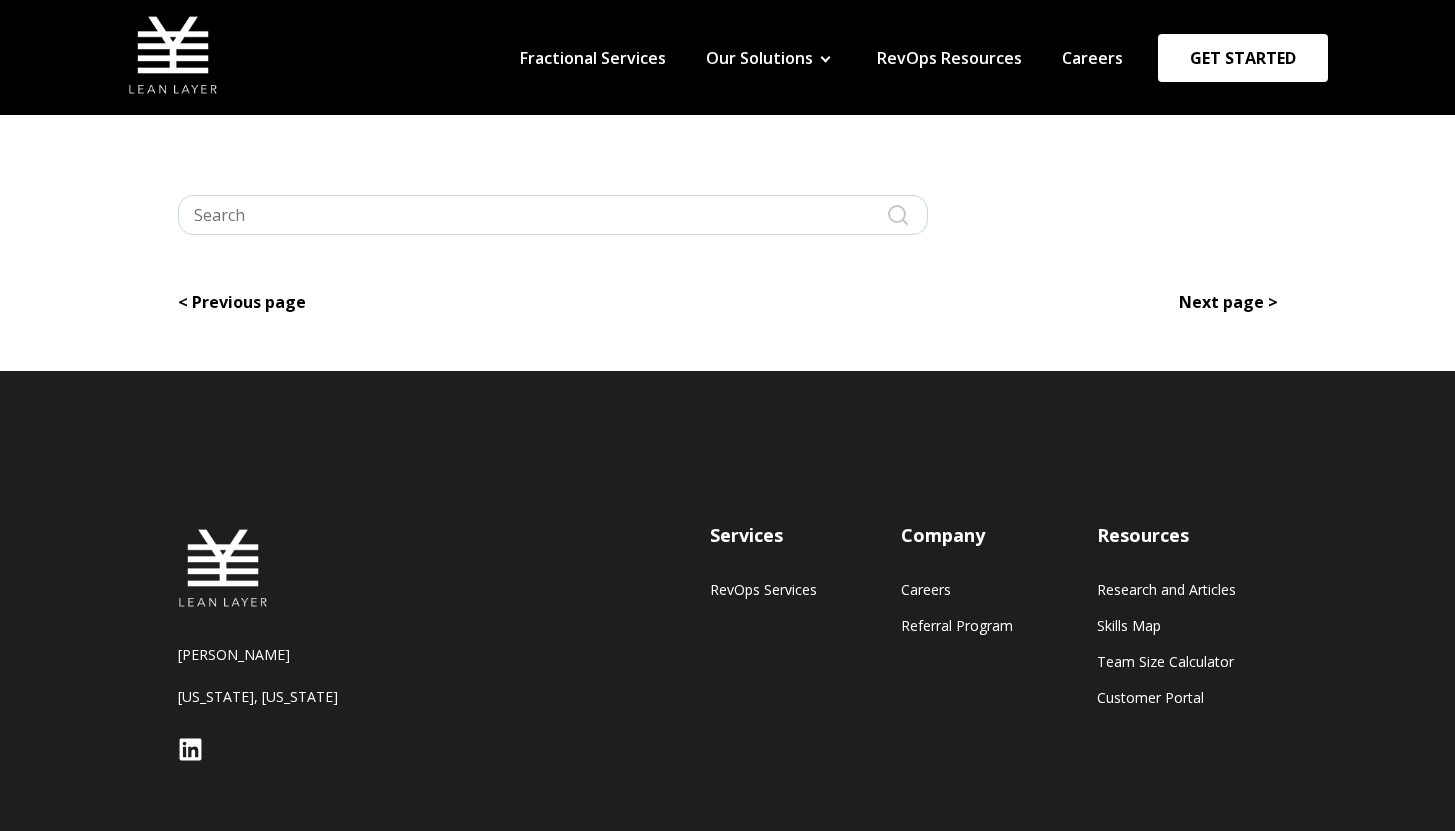 scroll, scrollTop: 0, scrollLeft: 0, axis: both 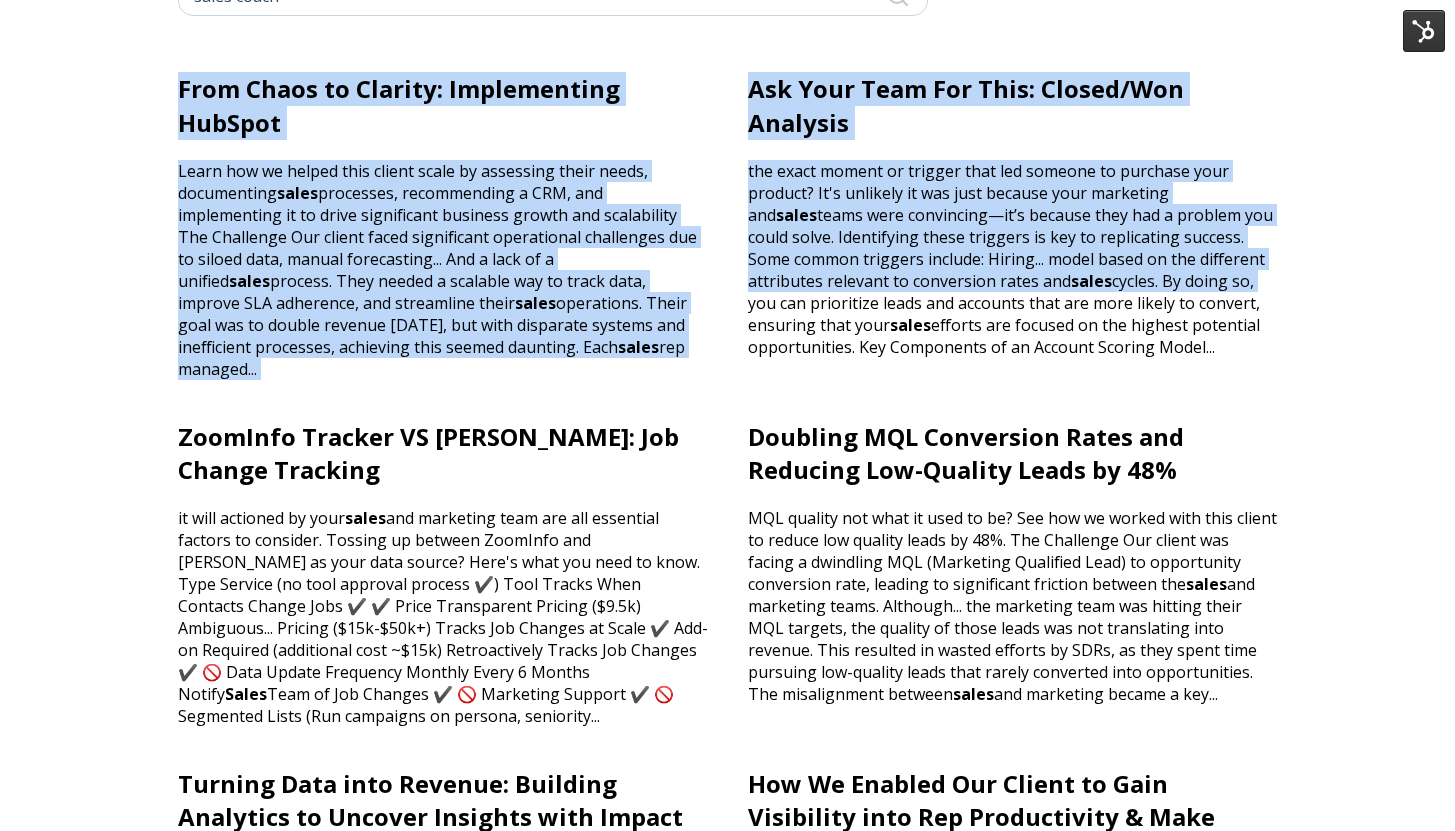 drag, startPoint x: 1469, startPoint y: 214, endPoint x: 1468, endPoint y: 282, distance: 68.007355 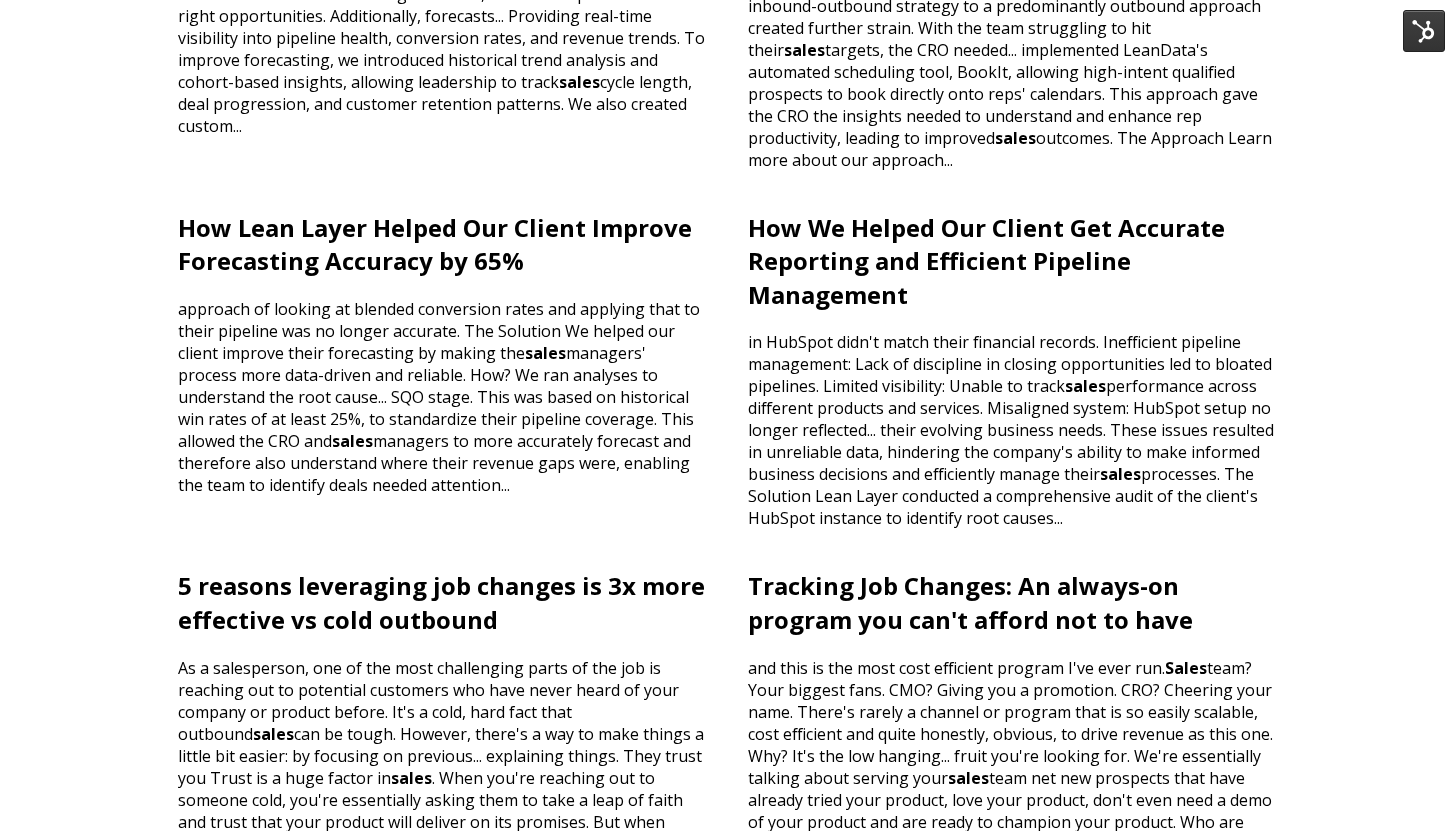 scroll, scrollTop: 1151, scrollLeft: 0, axis: vertical 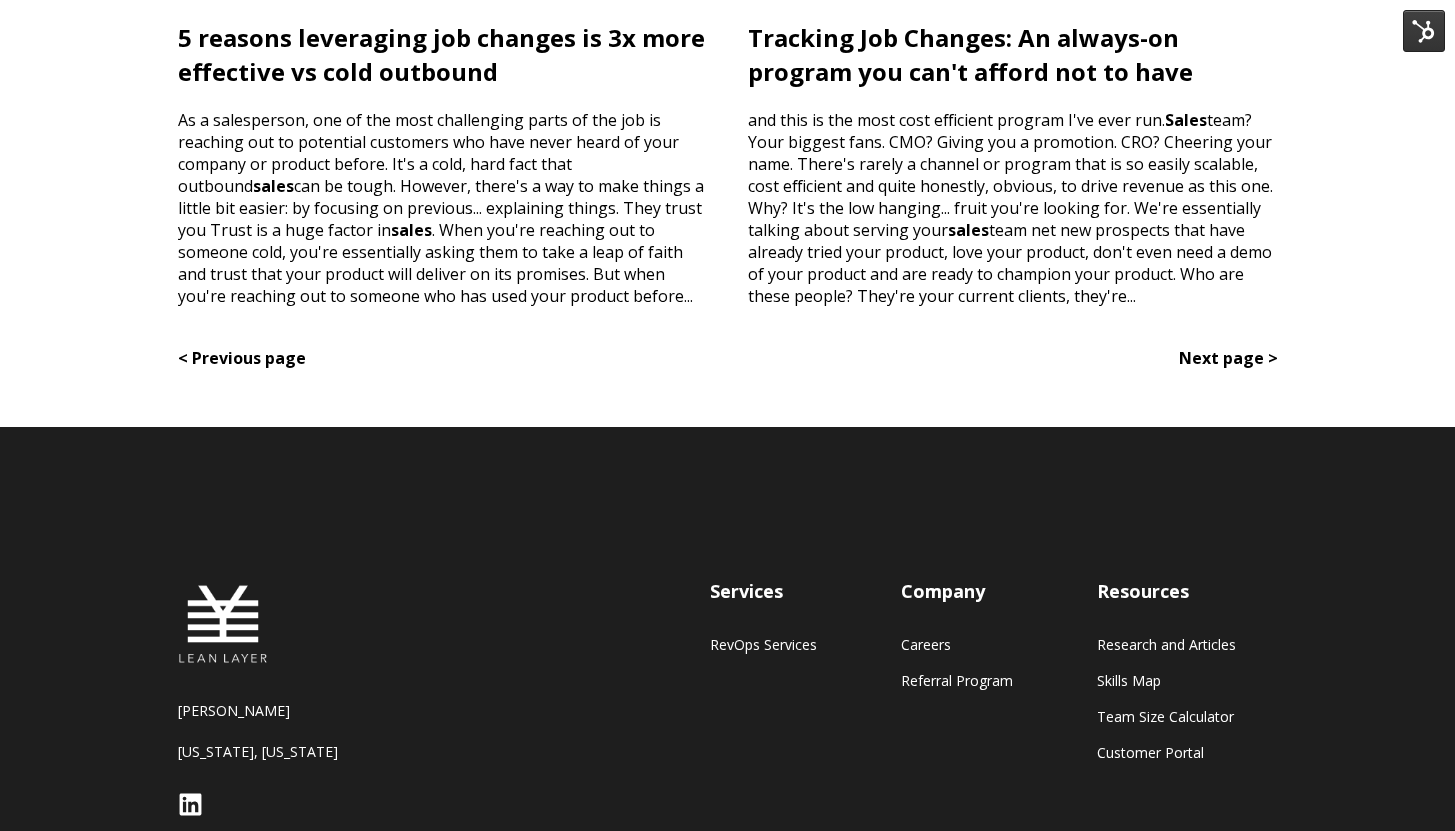 click on "sales coach
From Chaos to Clarity: Implementing HubSpot
Learn how we helped this client scale by assessing their needs, documenting  sales  processes, recommending a CRM, and implementing it to drive significant business growth and scalability The Challenge Our client faced significant operational challenges due to siloed data, manual forecasting... And a lack of a unified  sales  process. They needed a scalable way to track data, improve SLA adherence, and streamline their  sales  operations. Their goal was to double revenue within two years, but with disparate systems and inefficient processes, achieving this seemed daunting. Each  sales  rep managed...
sales" at bounding box center [728, -581] 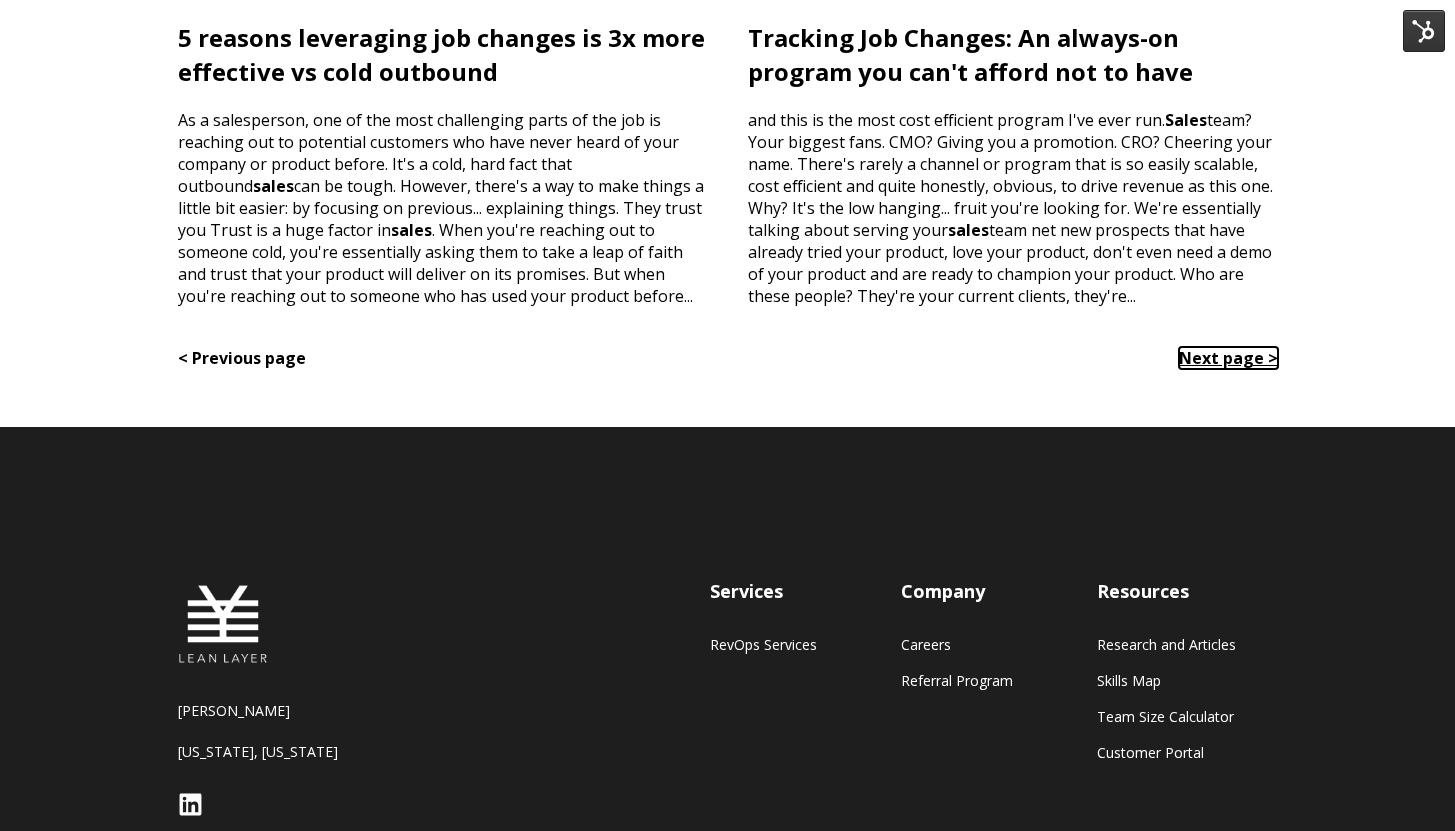 click on "Next page >" at bounding box center [1228, 358] 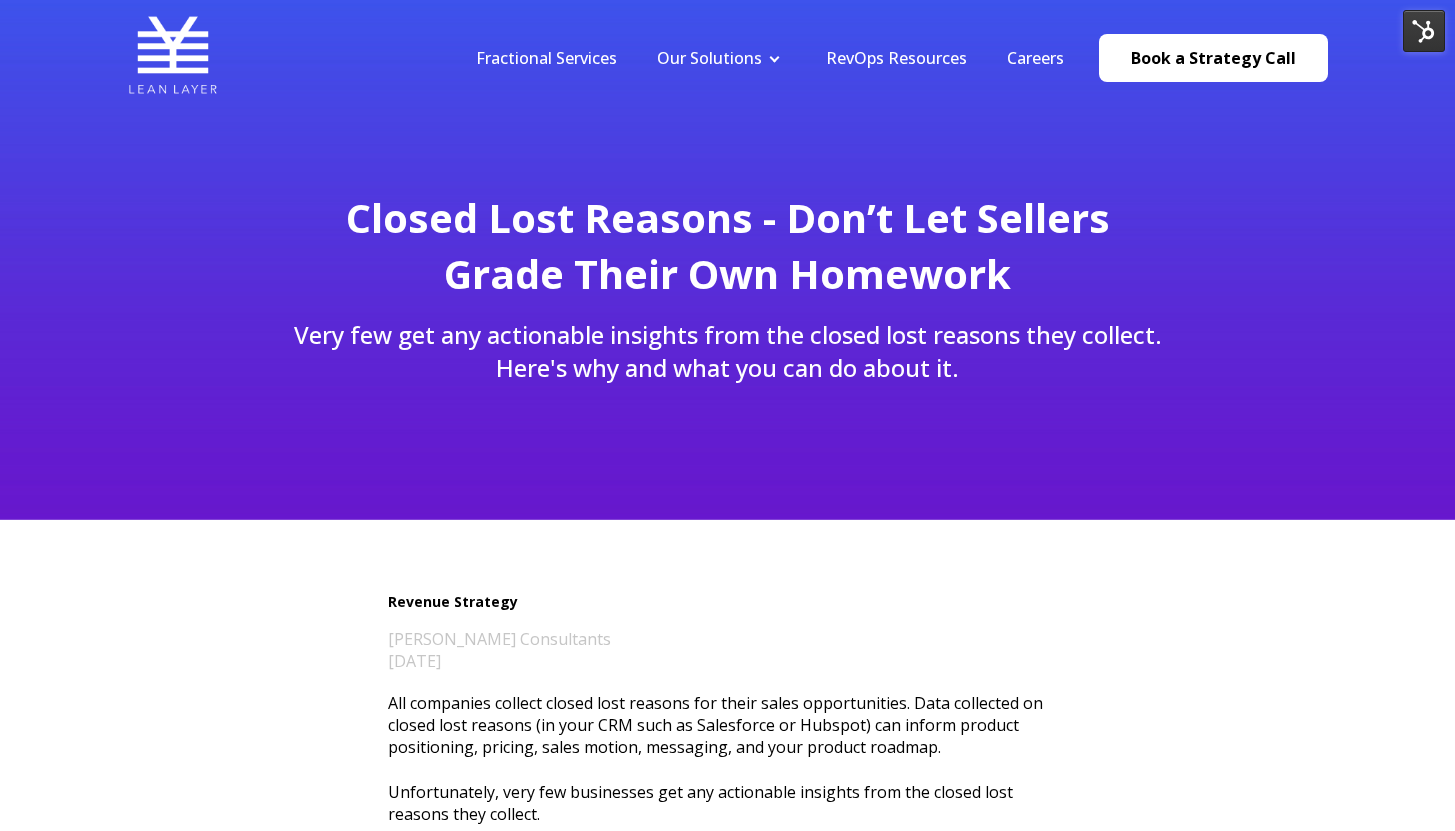 scroll, scrollTop: 0, scrollLeft: 0, axis: both 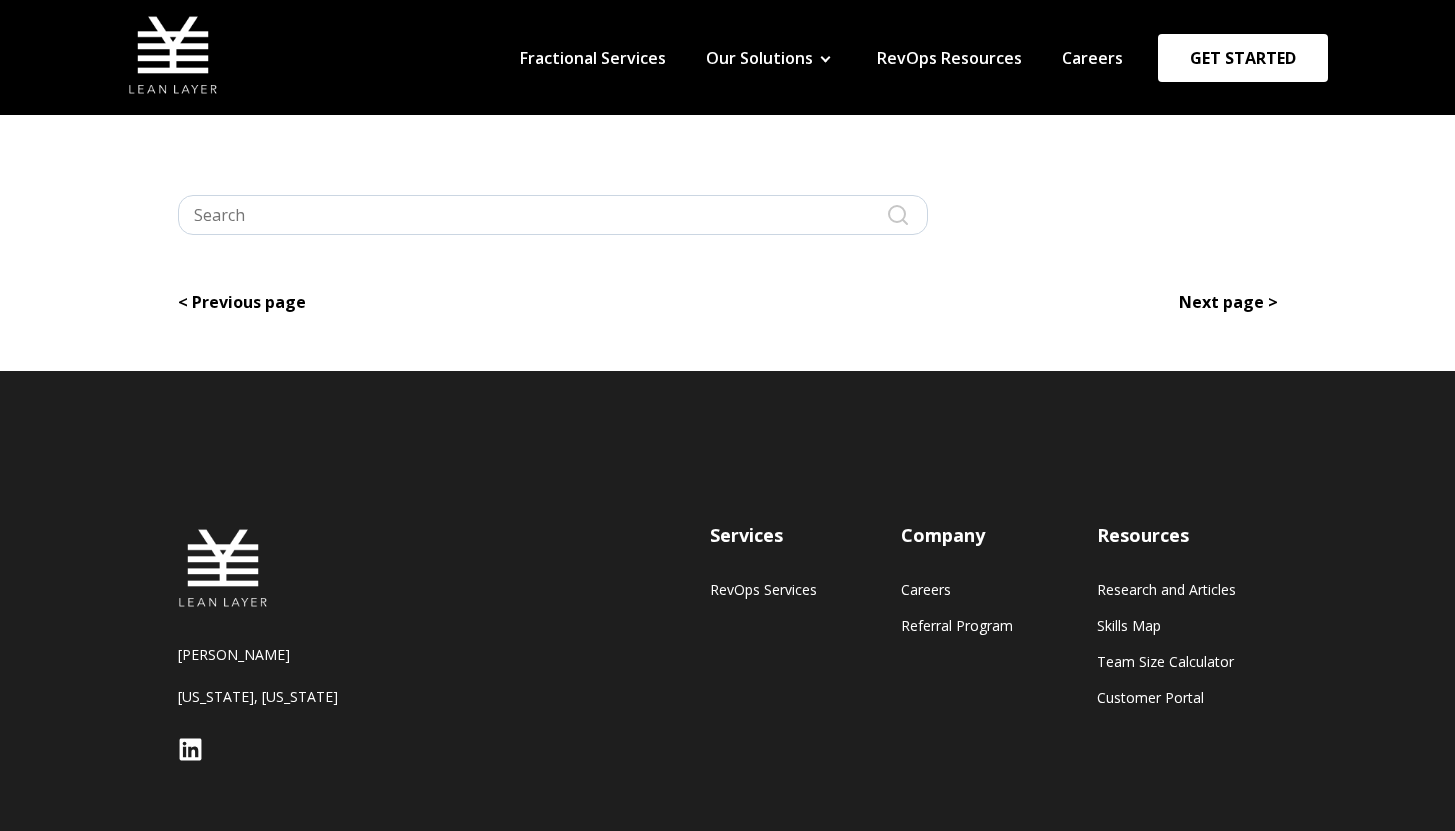 type on "sales coach" 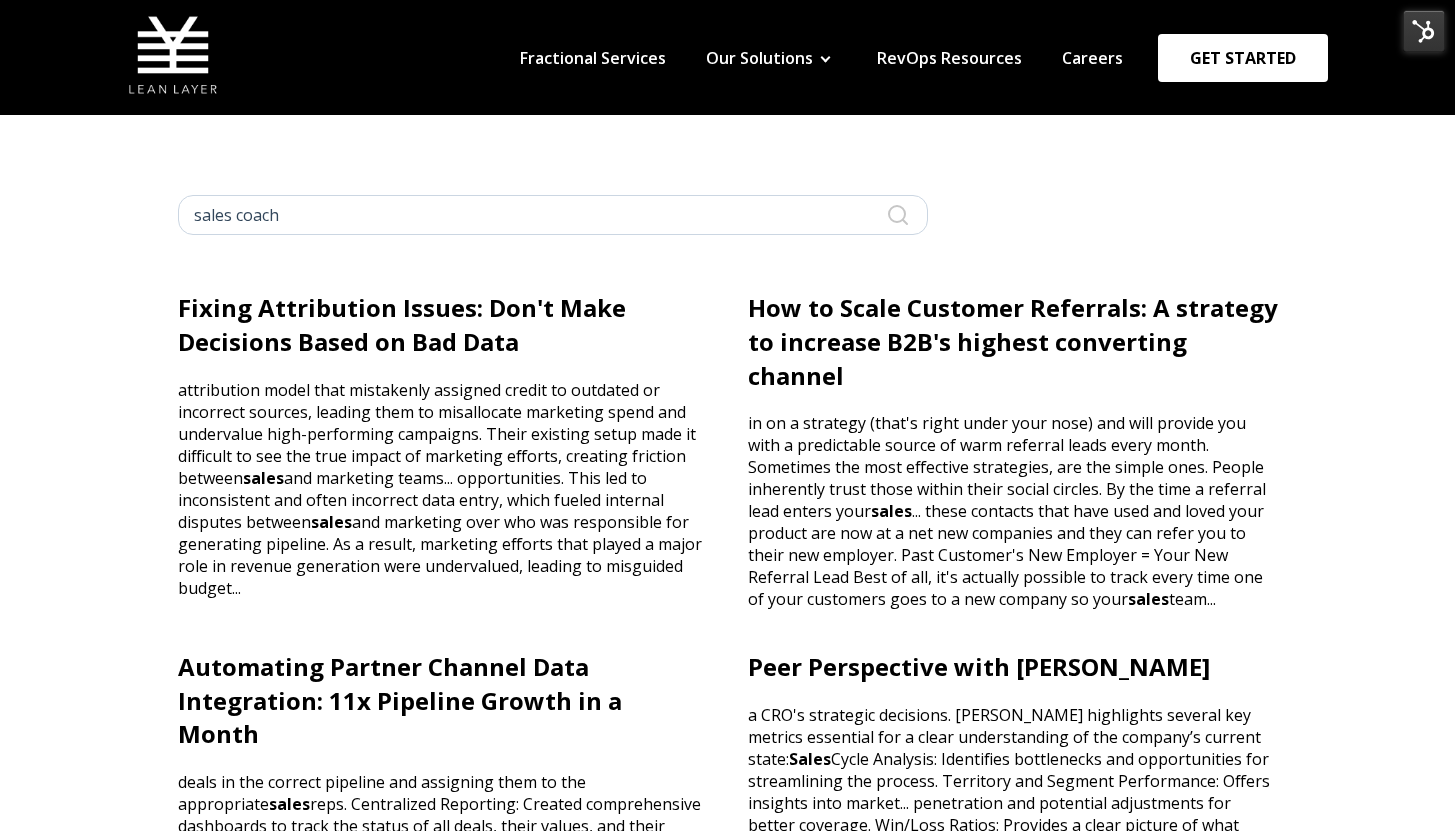 scroll, scrollTop: 0, scrollLeft: 0, axis: both 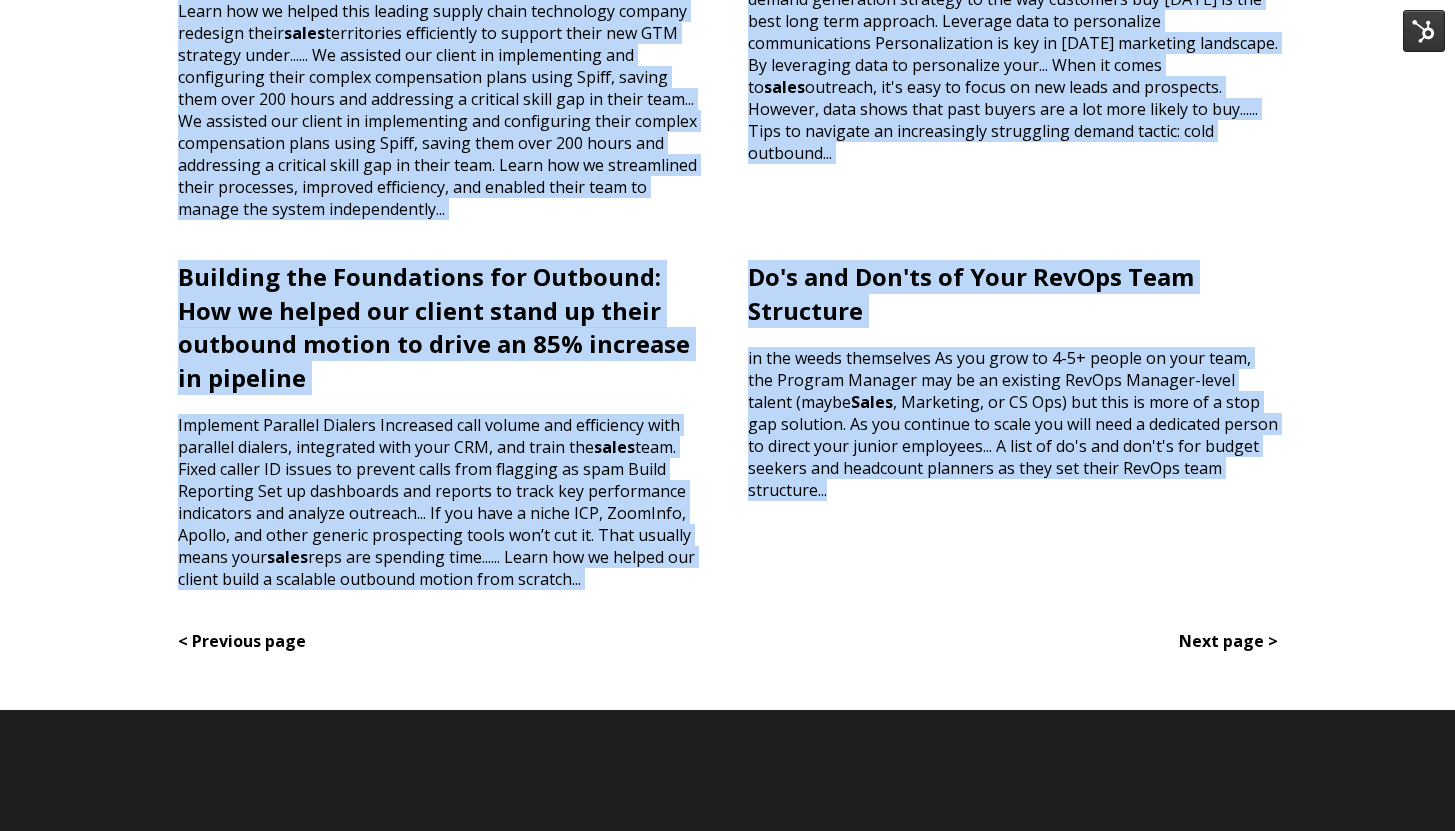 drag, startPoint x: 1469, startPoint y: 218, endPoint x: 1469, endPoint y: 667, distance: 449 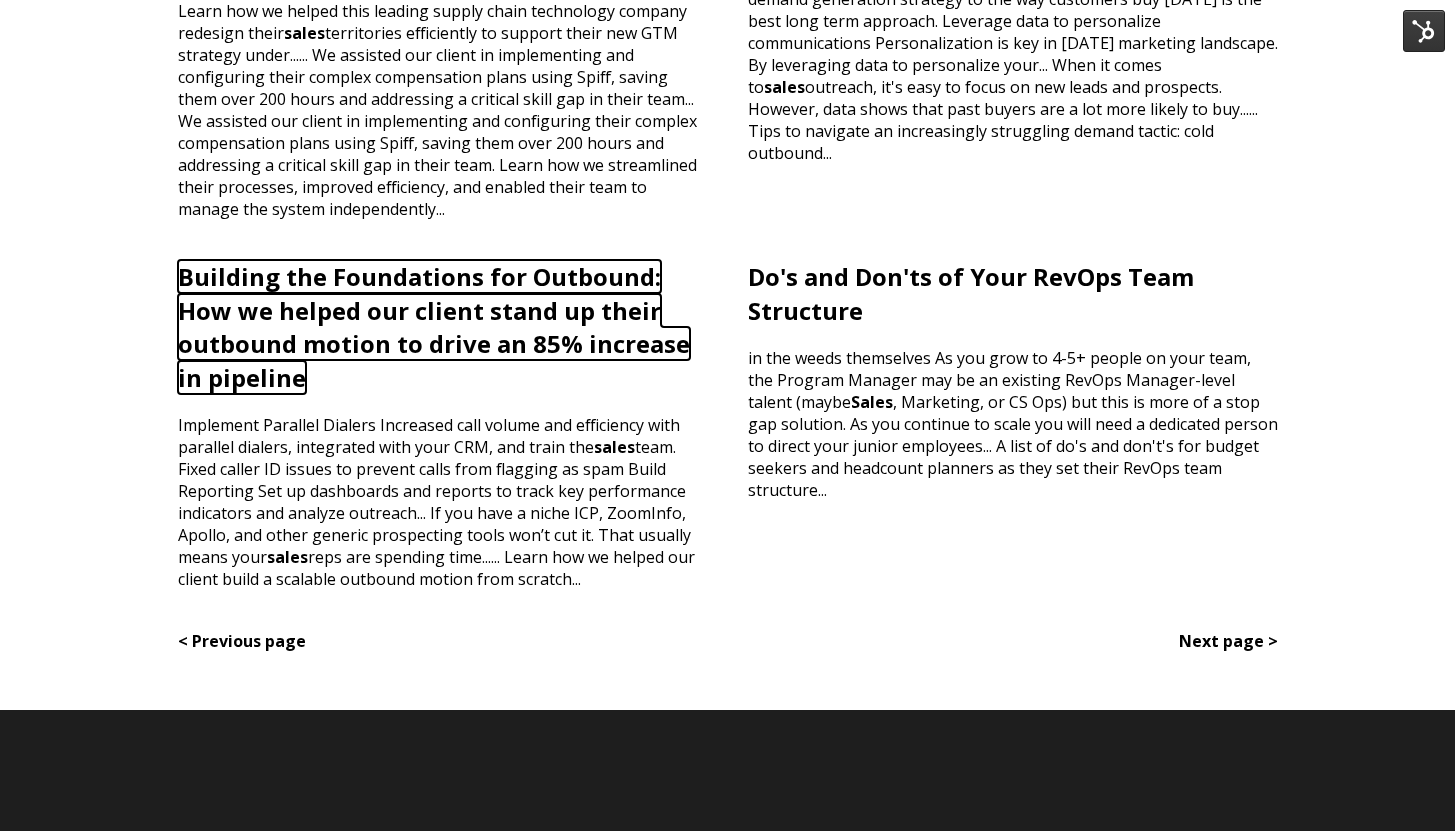 click on "Building the Foundations for Outbound: How we helped our client stand up their outbound motion to drive an 85% increase in pipeline" at bounding box center (434, 327) 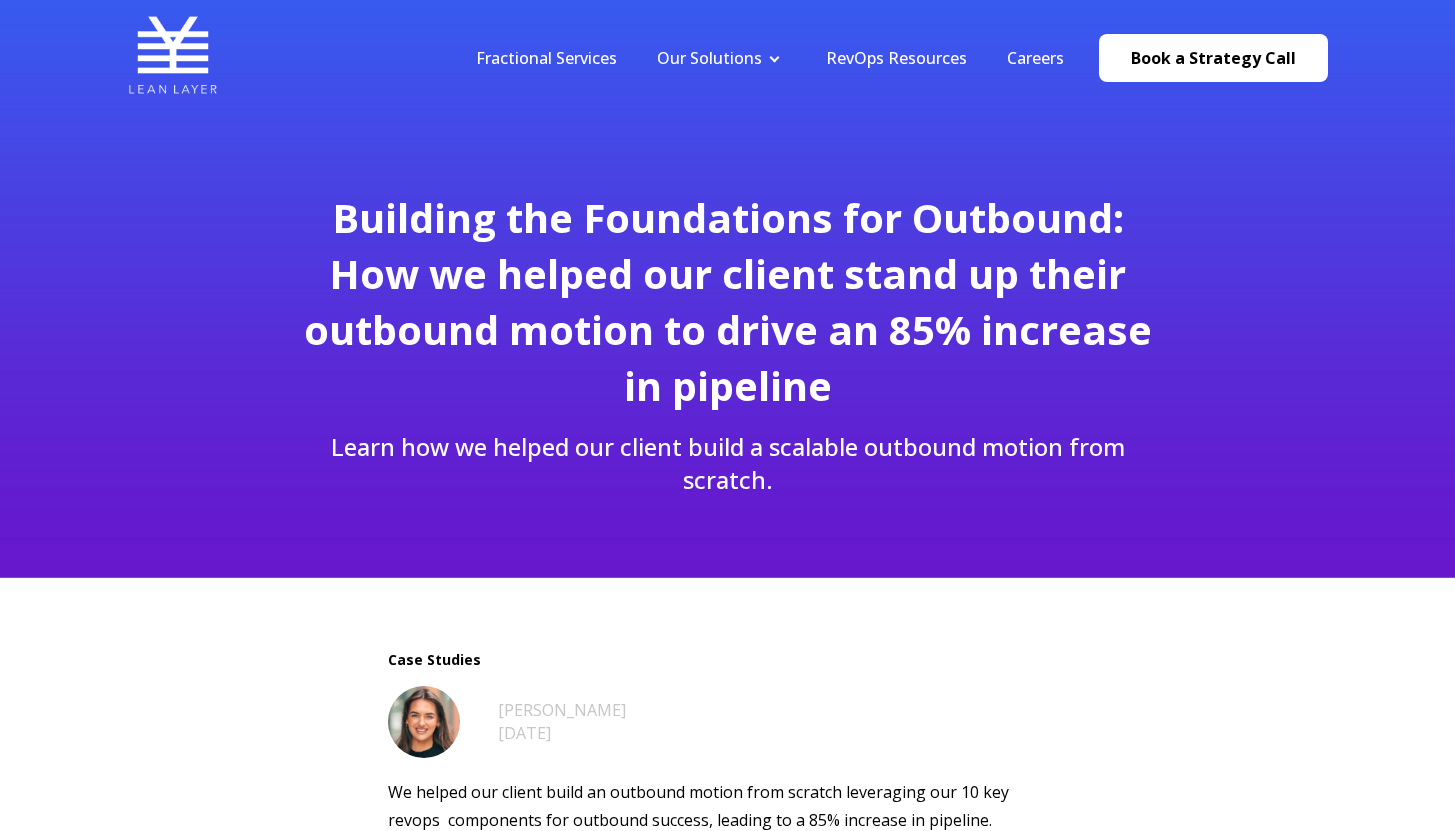 scroll, scrollTop: 0, scrollLeft: 0, axis: both 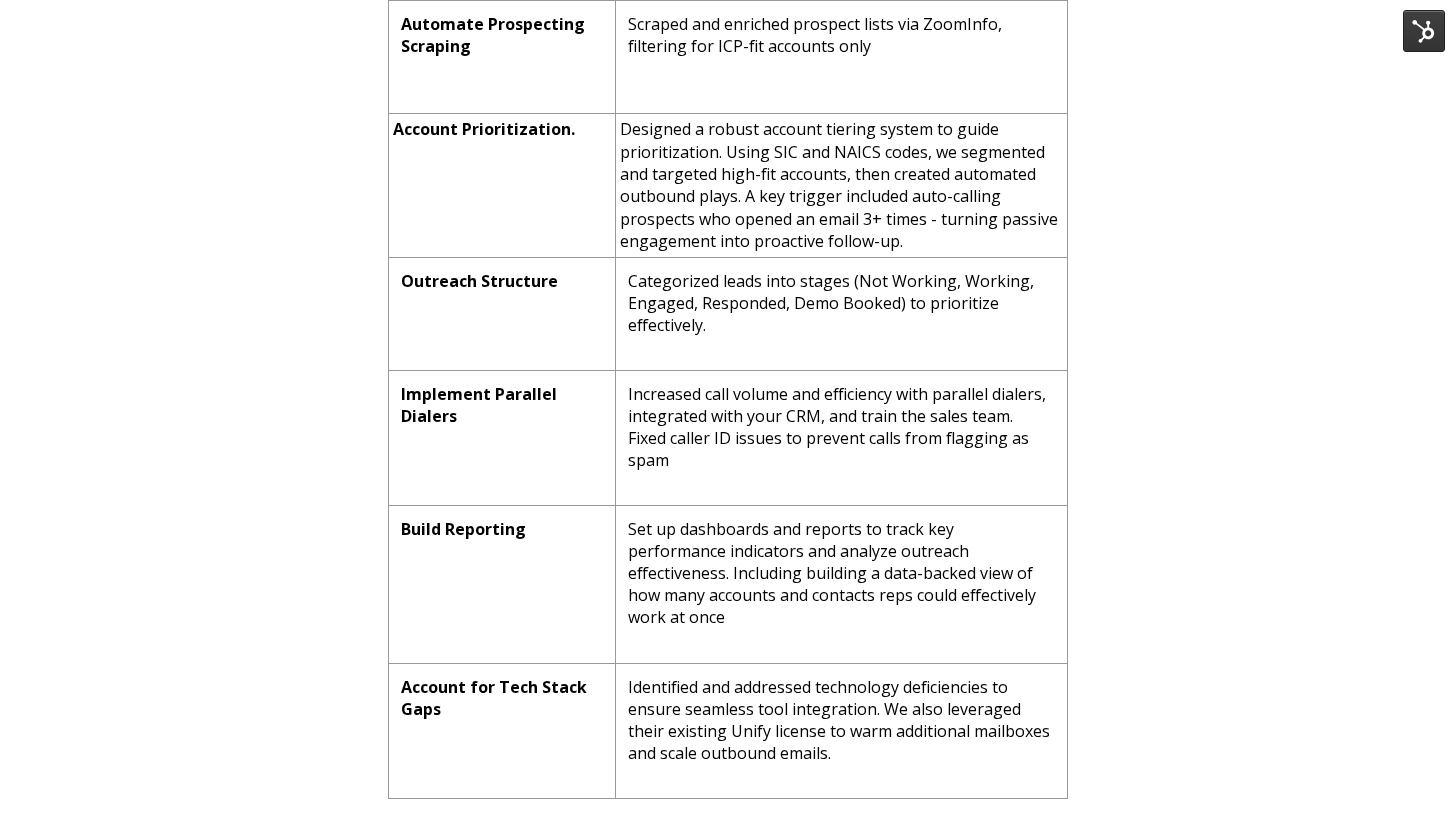 click on "Increased call volume and efficiency with parallel dialers, integrated with your CRM, and train the sales team. Fixed caller ID issues to prevent calls from flagging as spam" at bounding box center (841, 427) 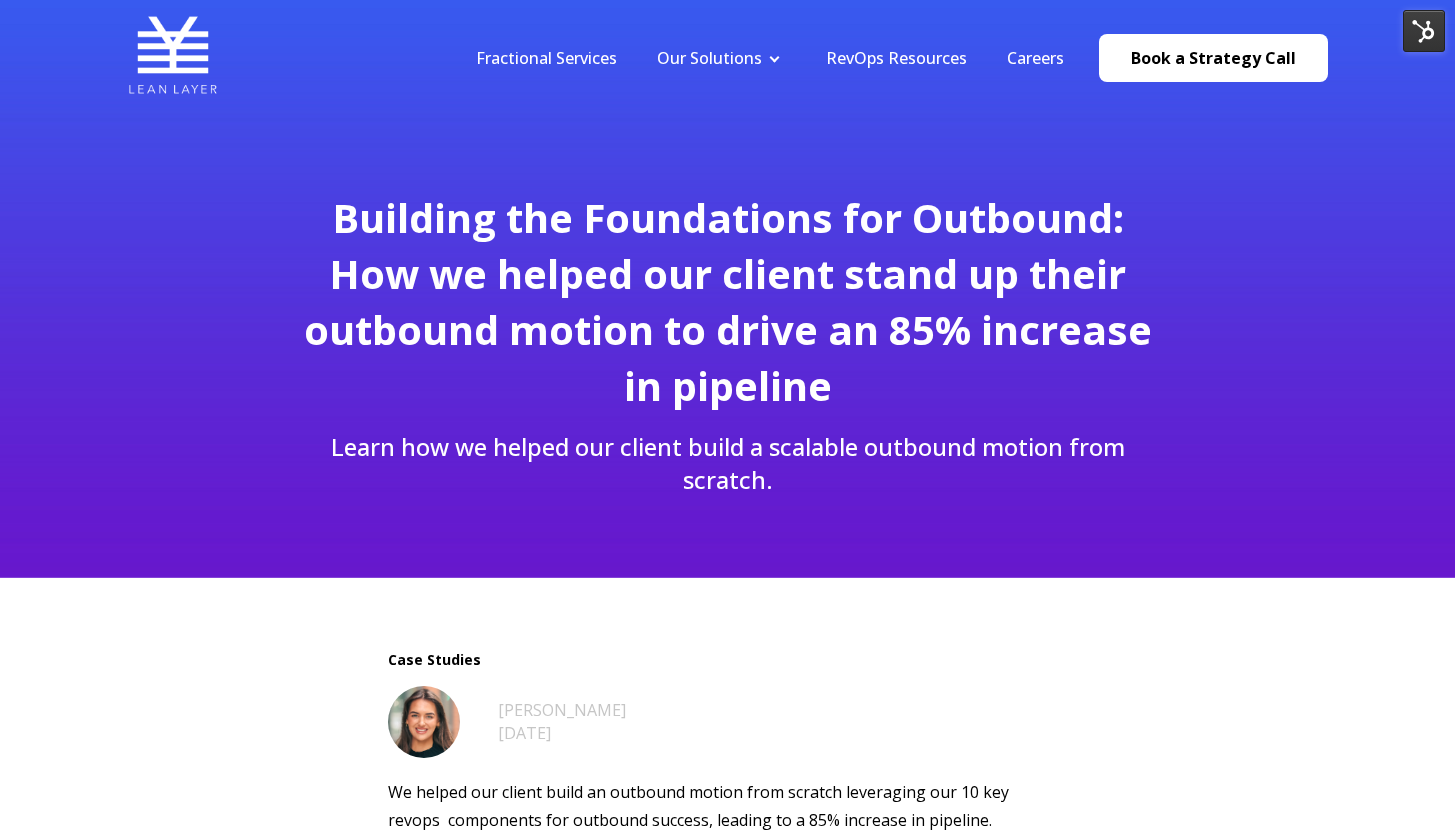 scroll, scrollTop: 0, scrollLeft: 0, axis: both 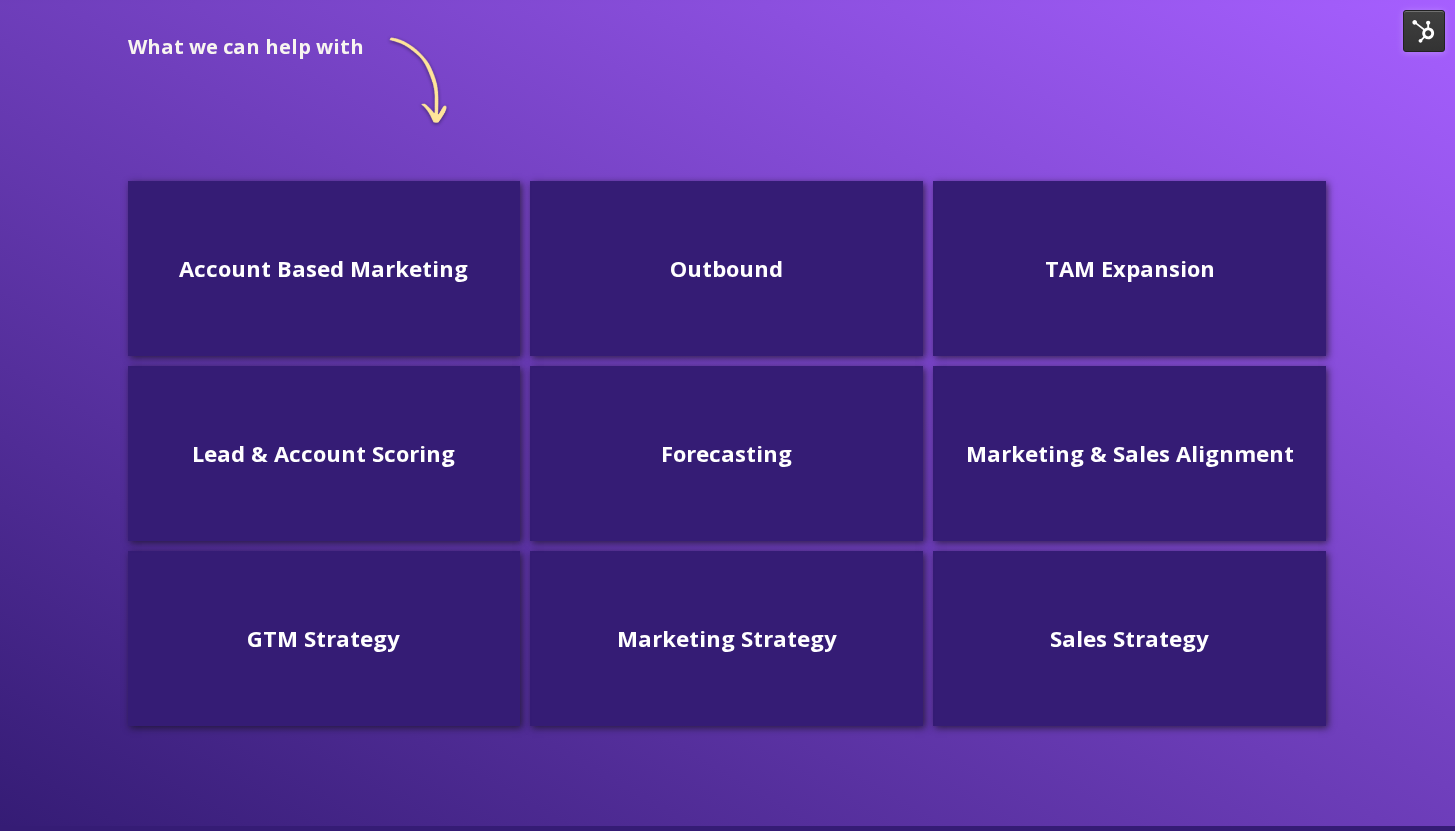 drag, startPoint x: 1469, startPoint y: 81, endPoint x: 1469, endPoint y: 163, distance: 82 